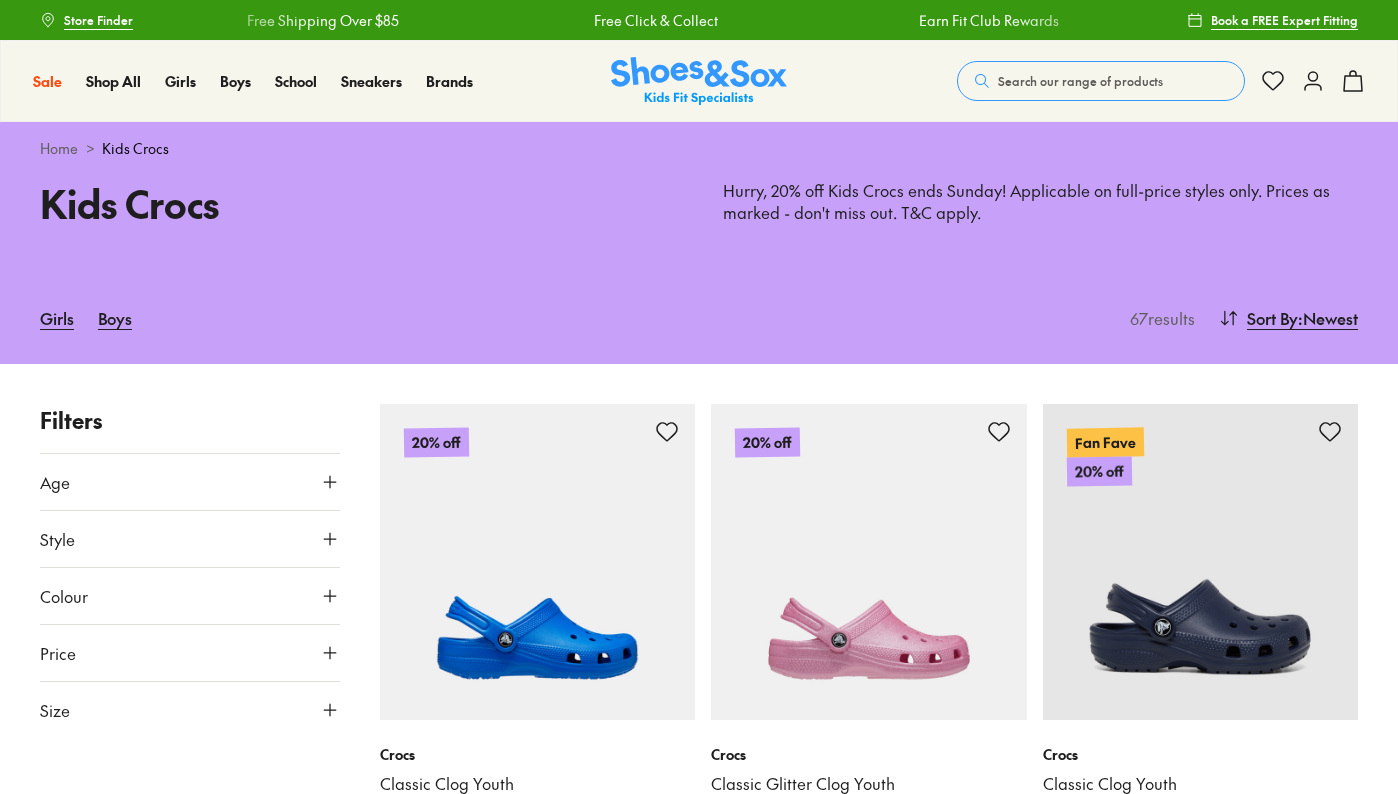 scroll, scrollTop: 0, scrollLeft: 0, axis: both 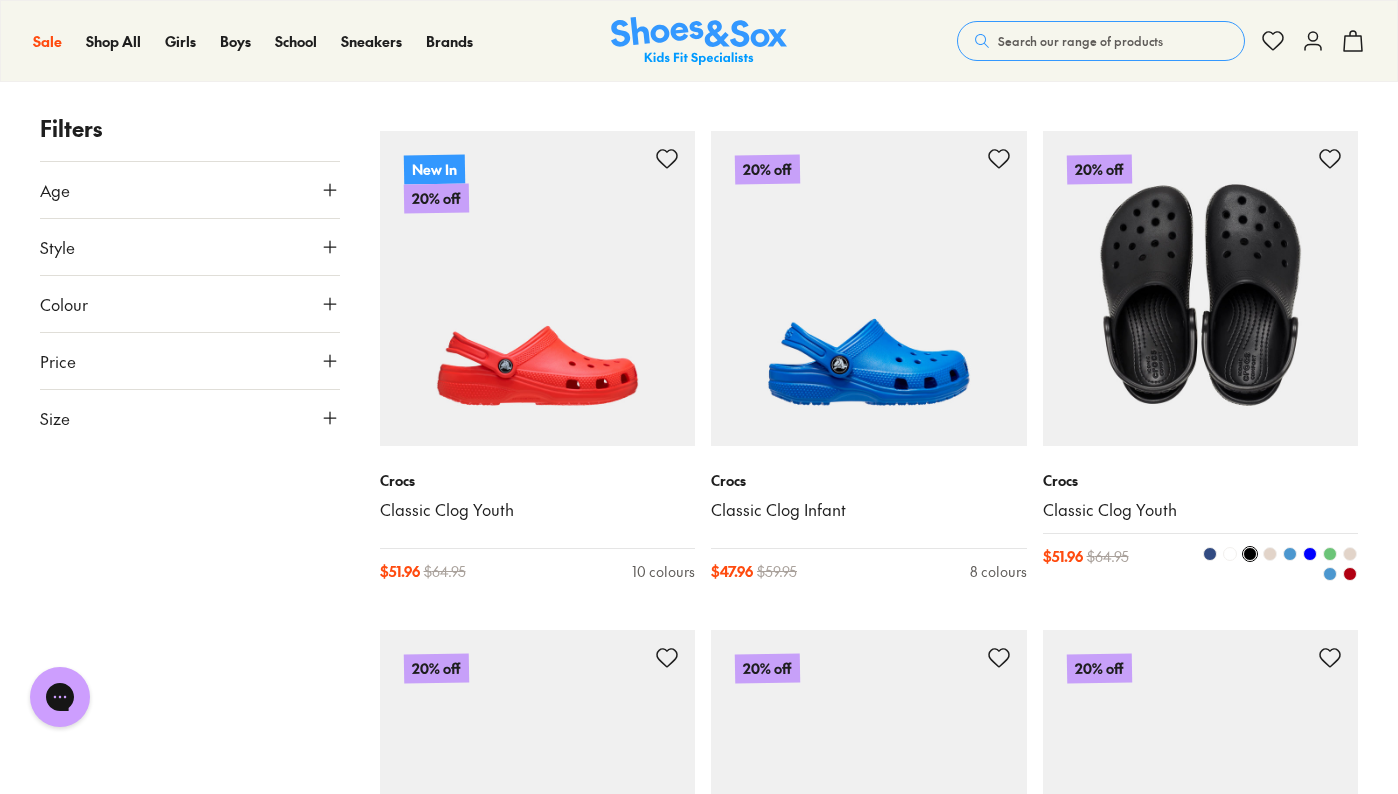 type on "****" 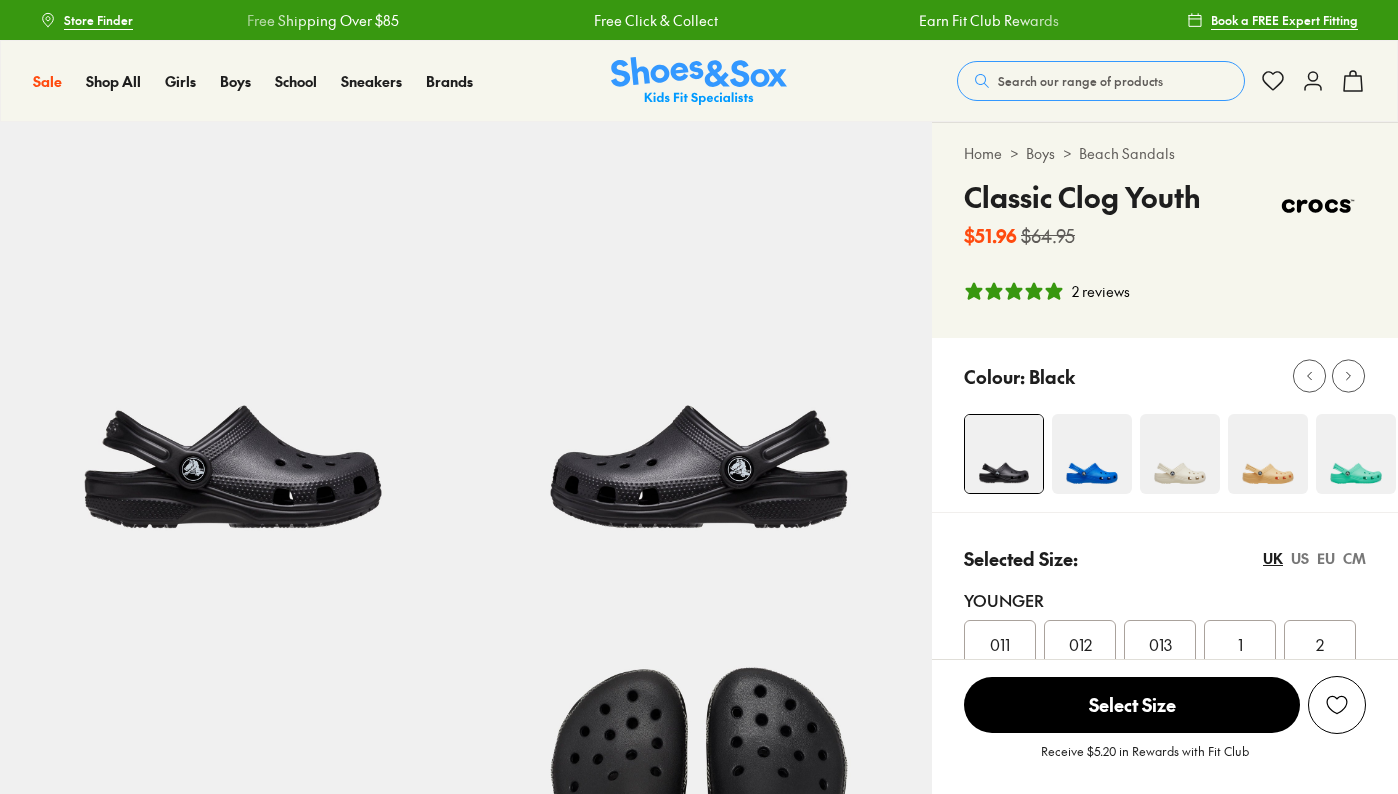 scroll, scrollTop: 50, scrollLeft: 0, axis: vertical 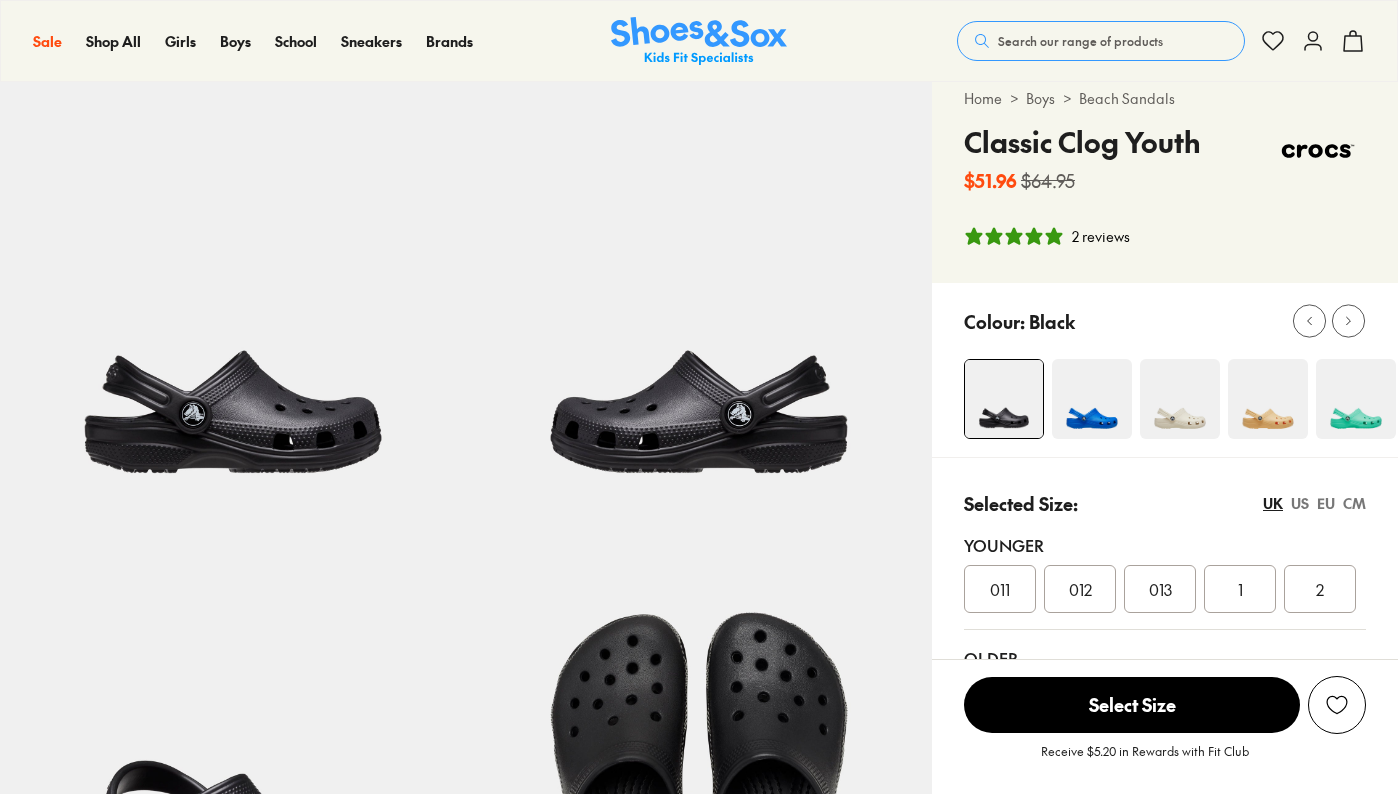 select on "*" 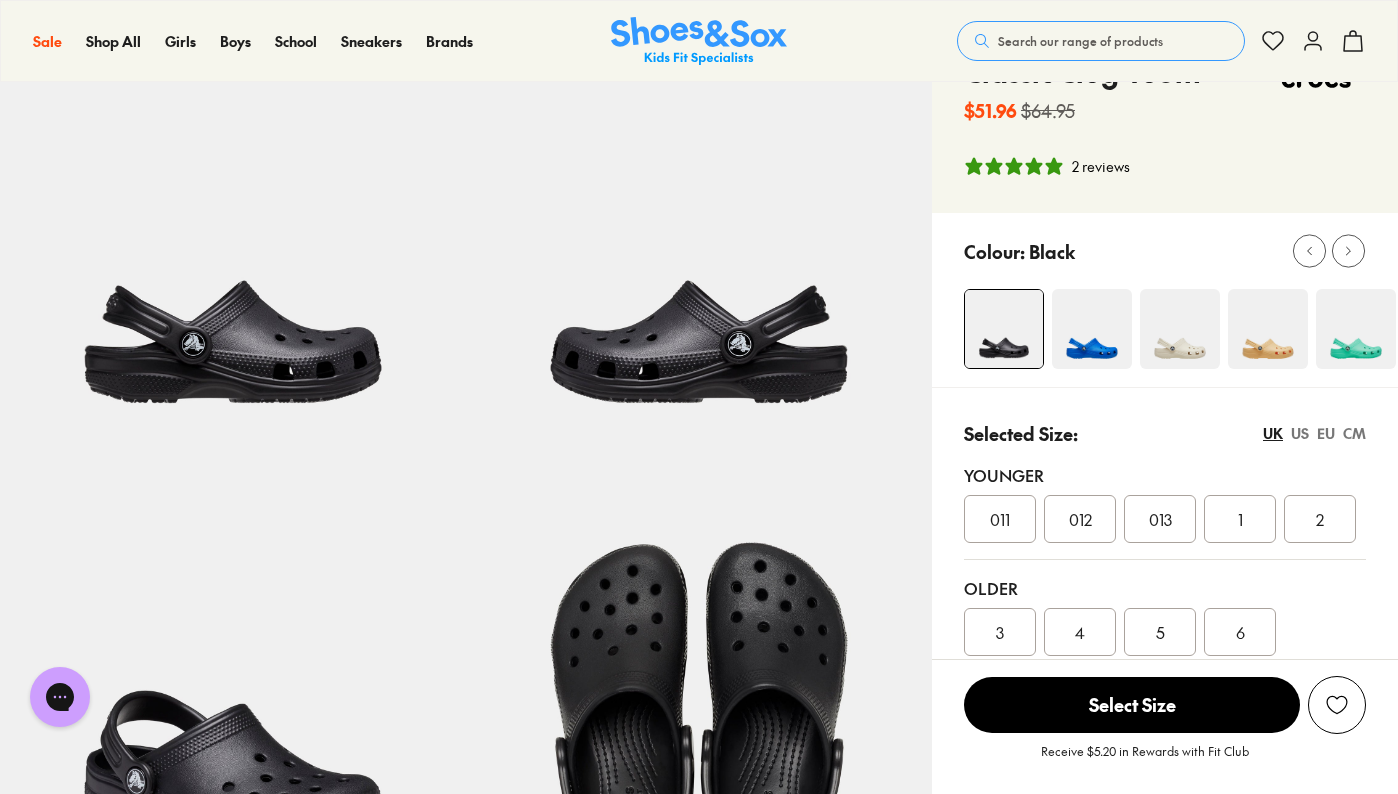 scroll, scrollTop: 0, scrollLeft: 0, axis: both 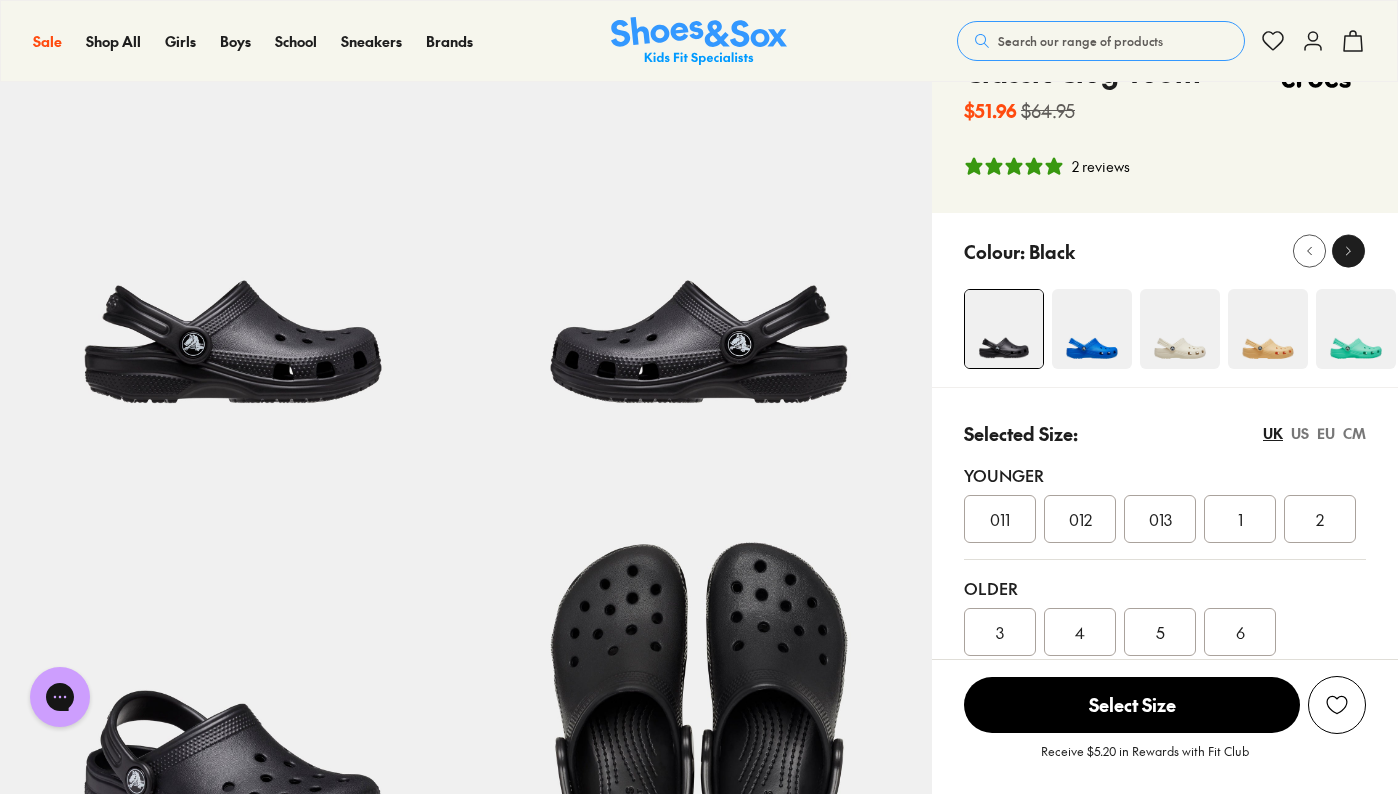 click at bounding box center (1348, 251) 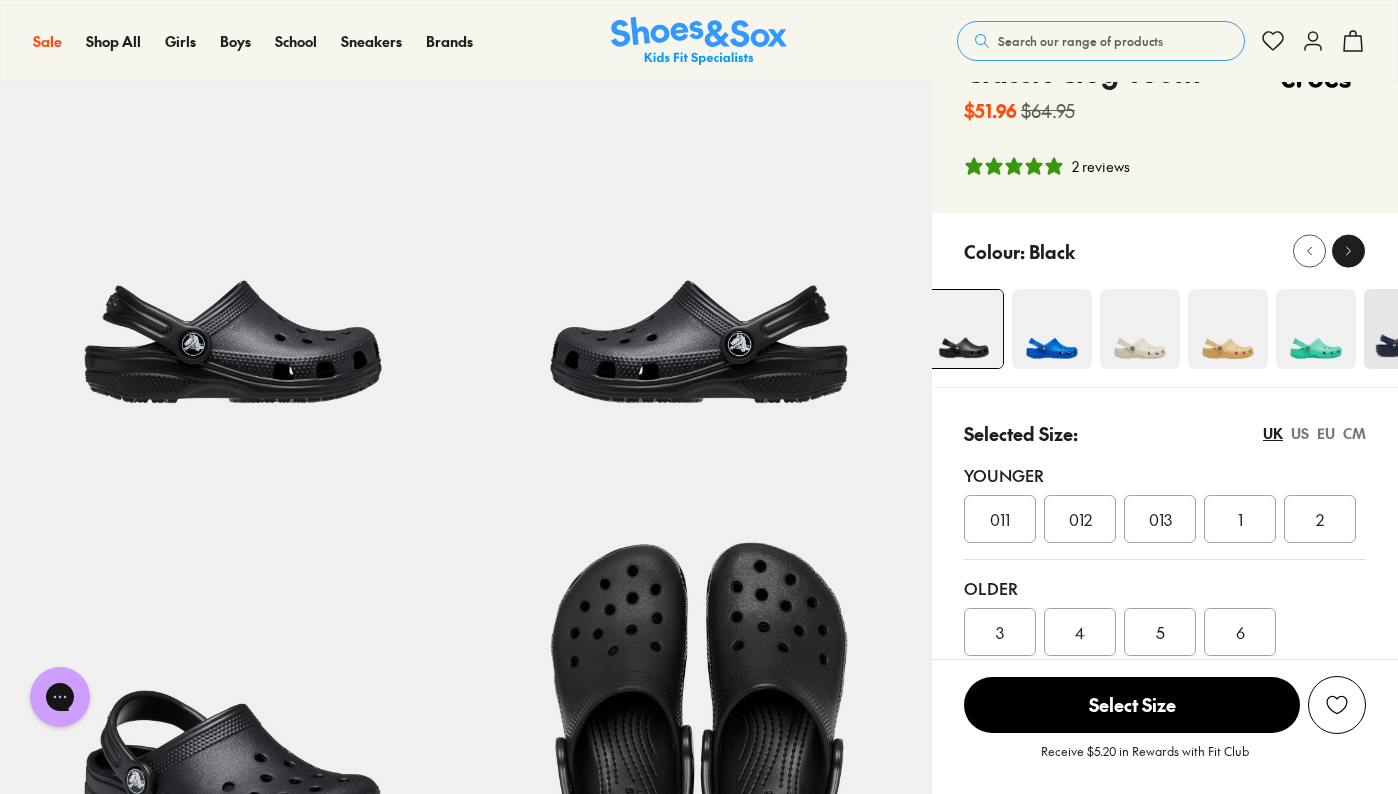 click at bounding box center (1348, 251) 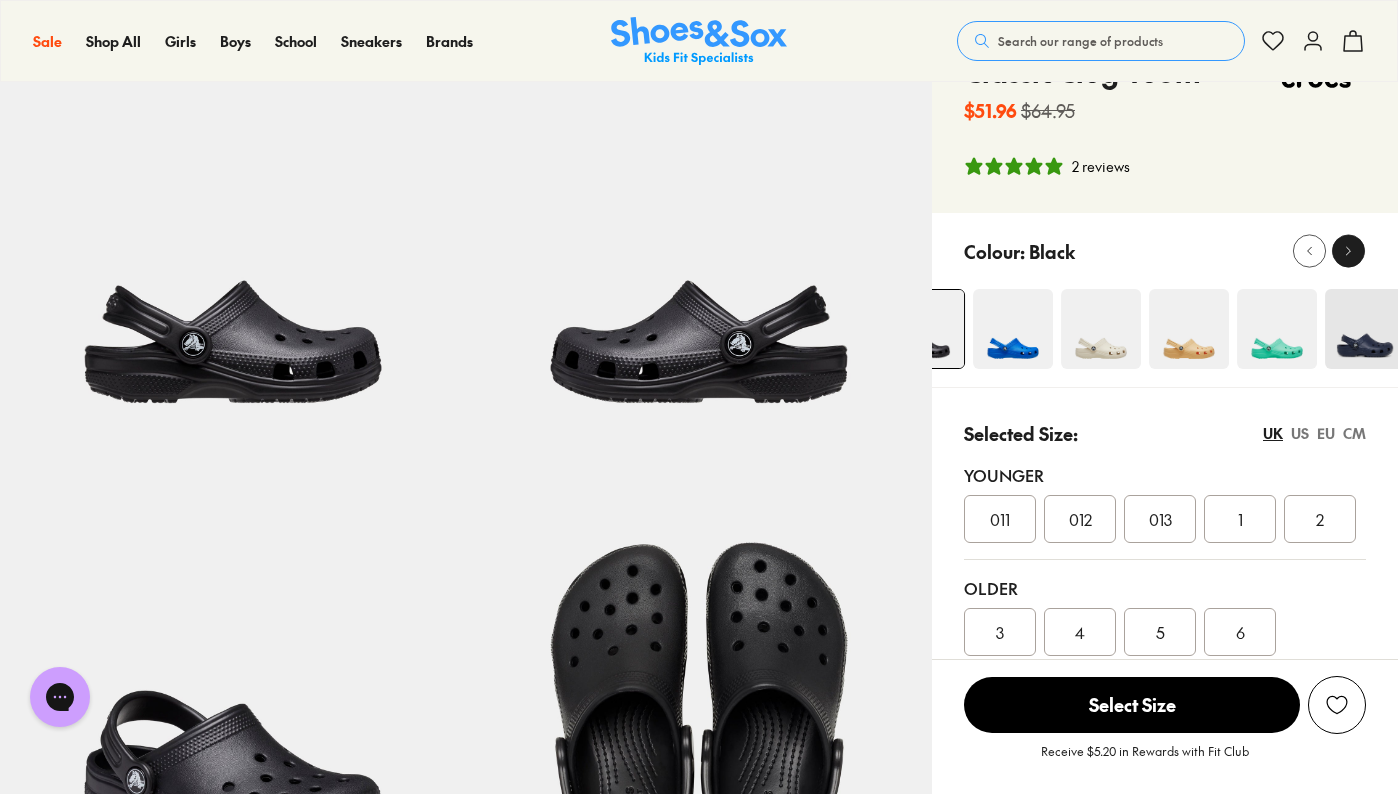 click at bounding box center [1348, 251] 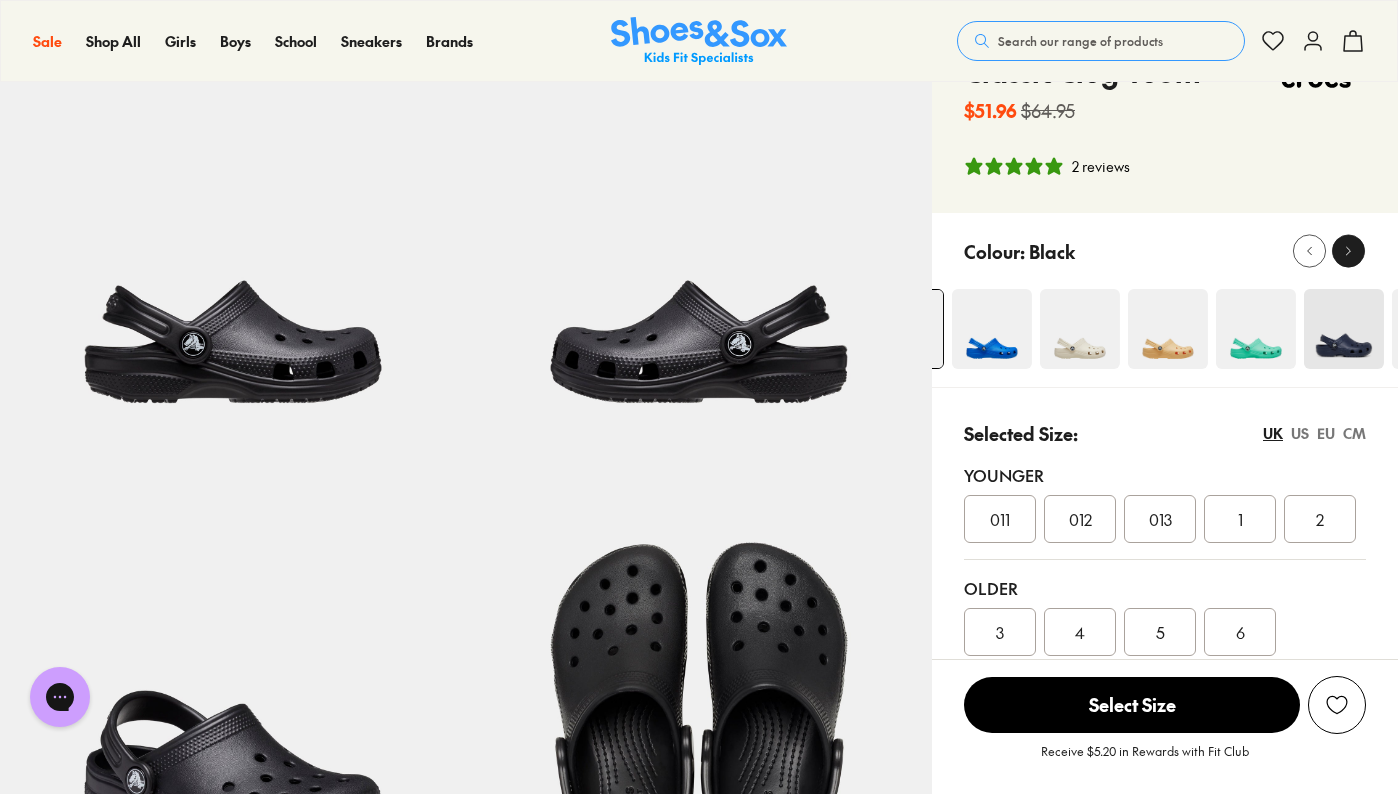 click at bounding box center (1348, 251) 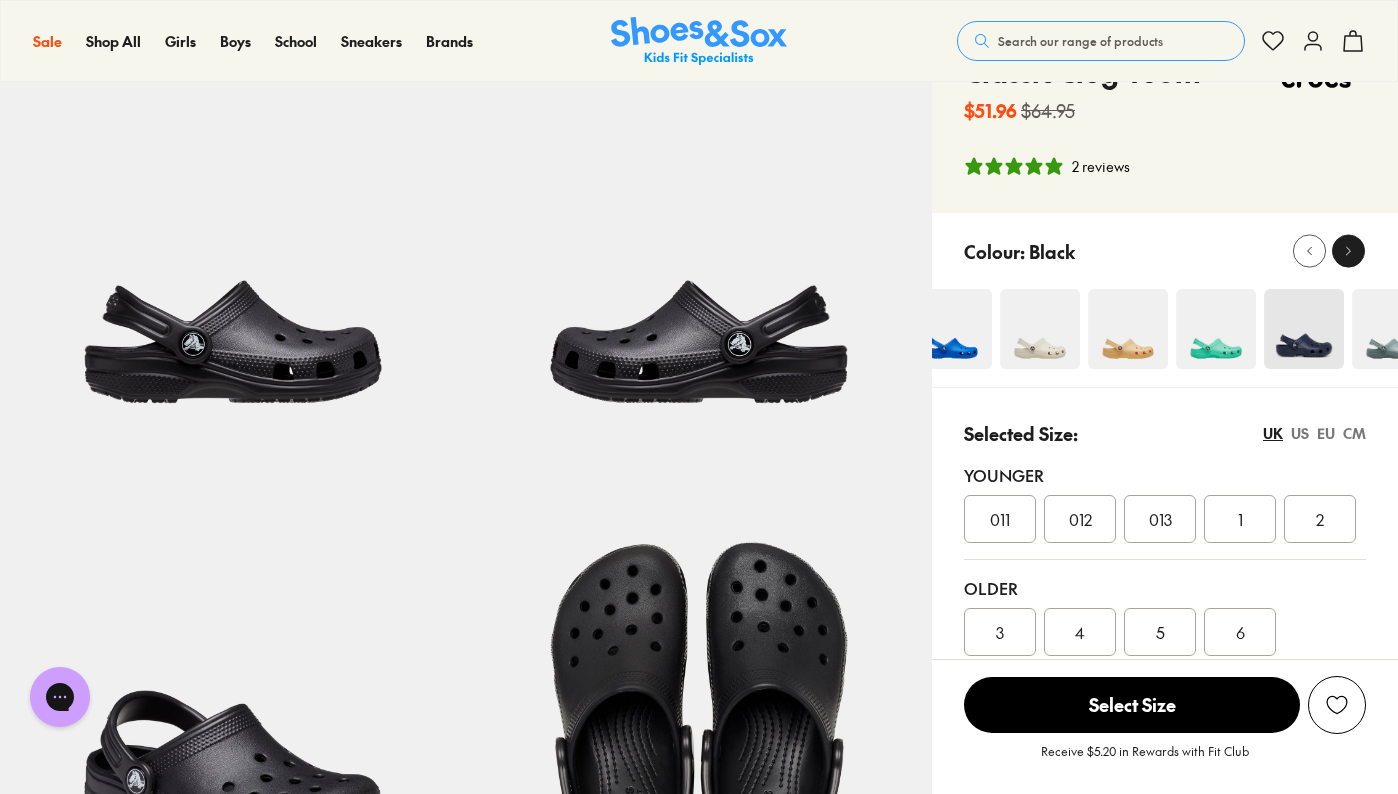 click at bounding box center (1348, 251) 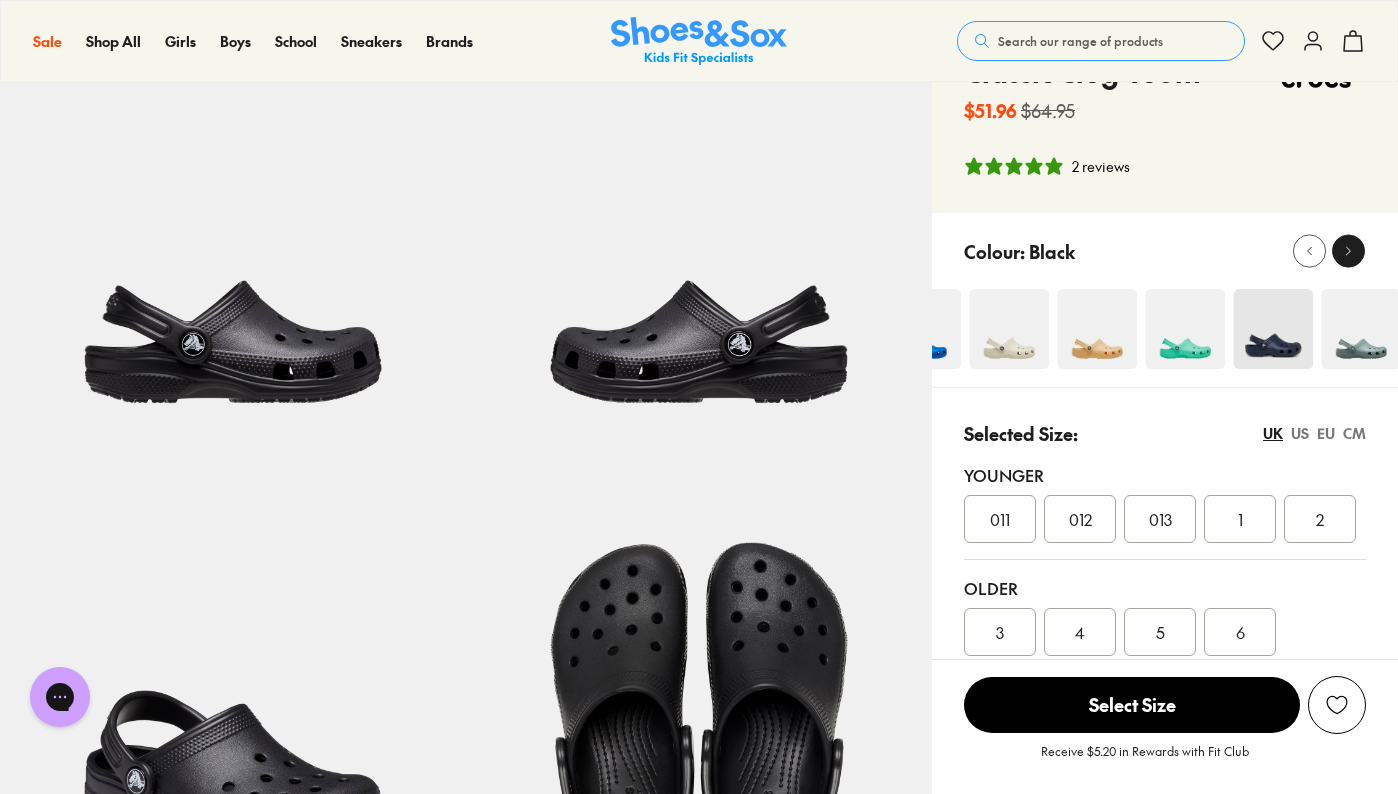 click at bounding box center [1348, 251] 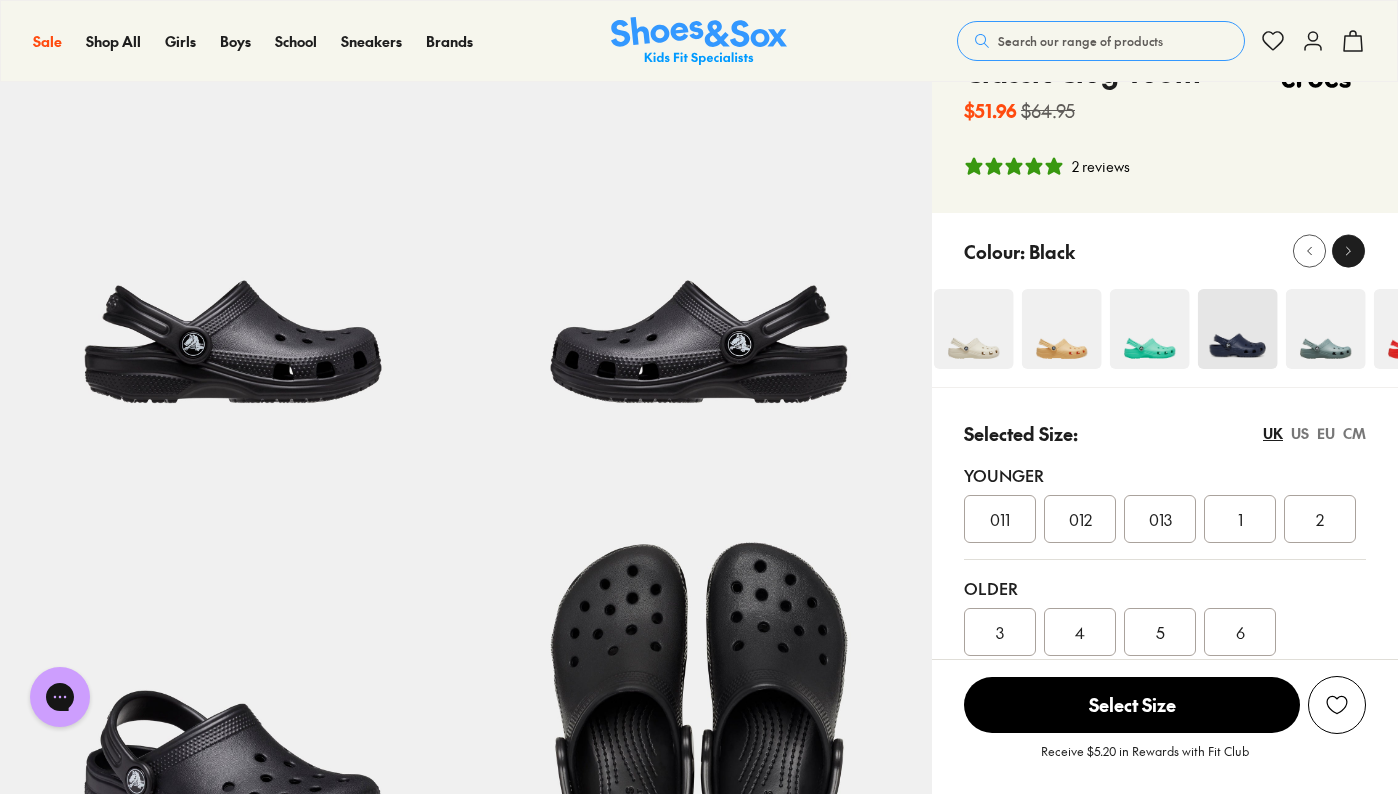 click at bounding box center [1348, 251] 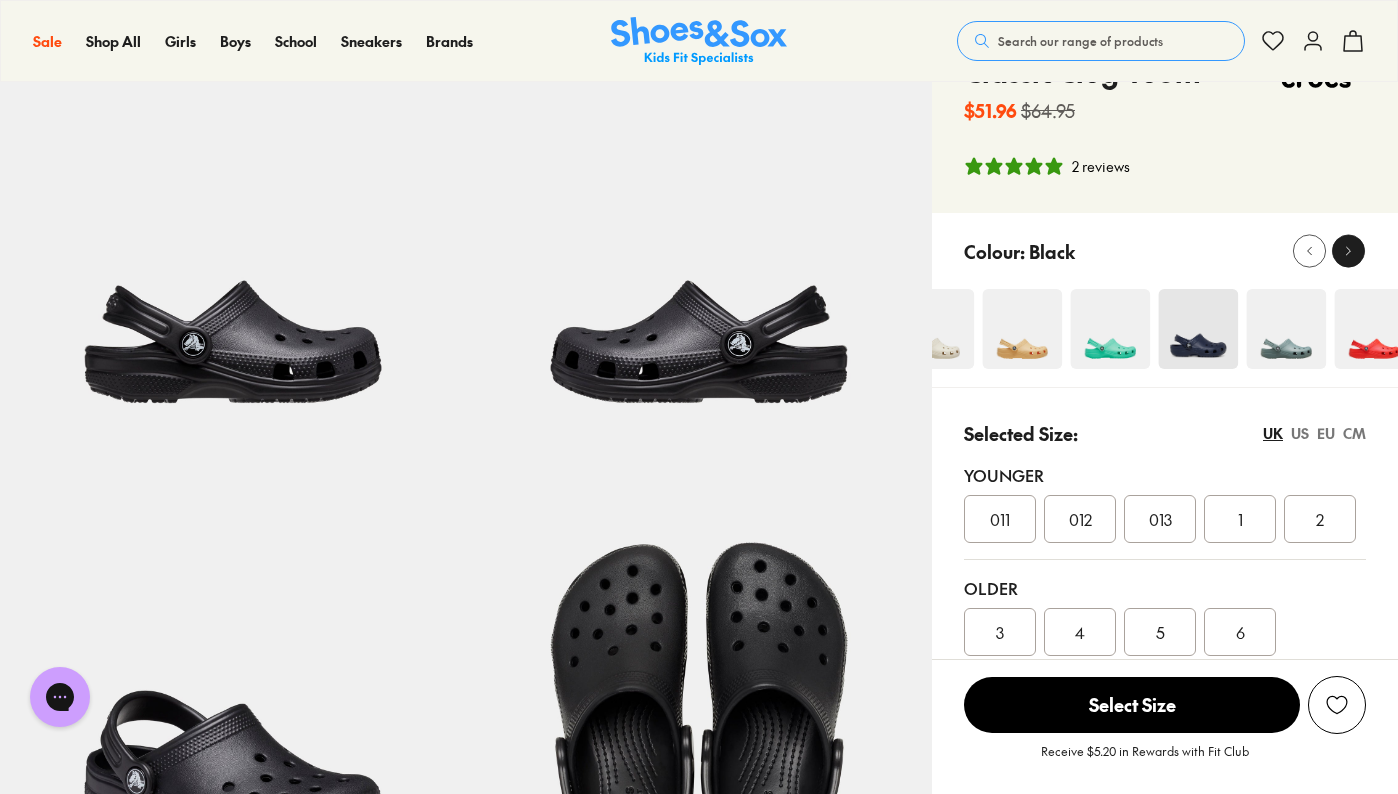 click at bounding box center (1348, 251) 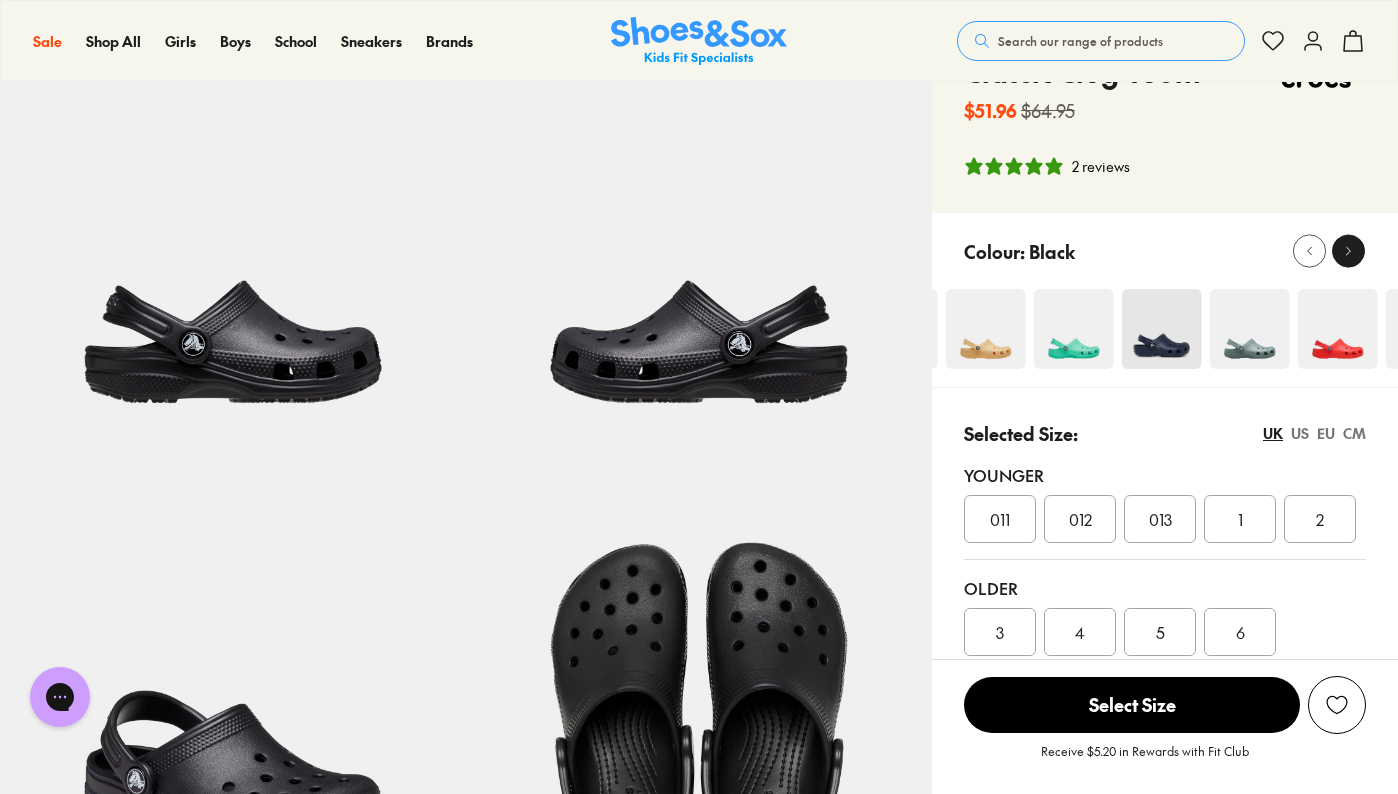 click at bounding box center [1348, 251] 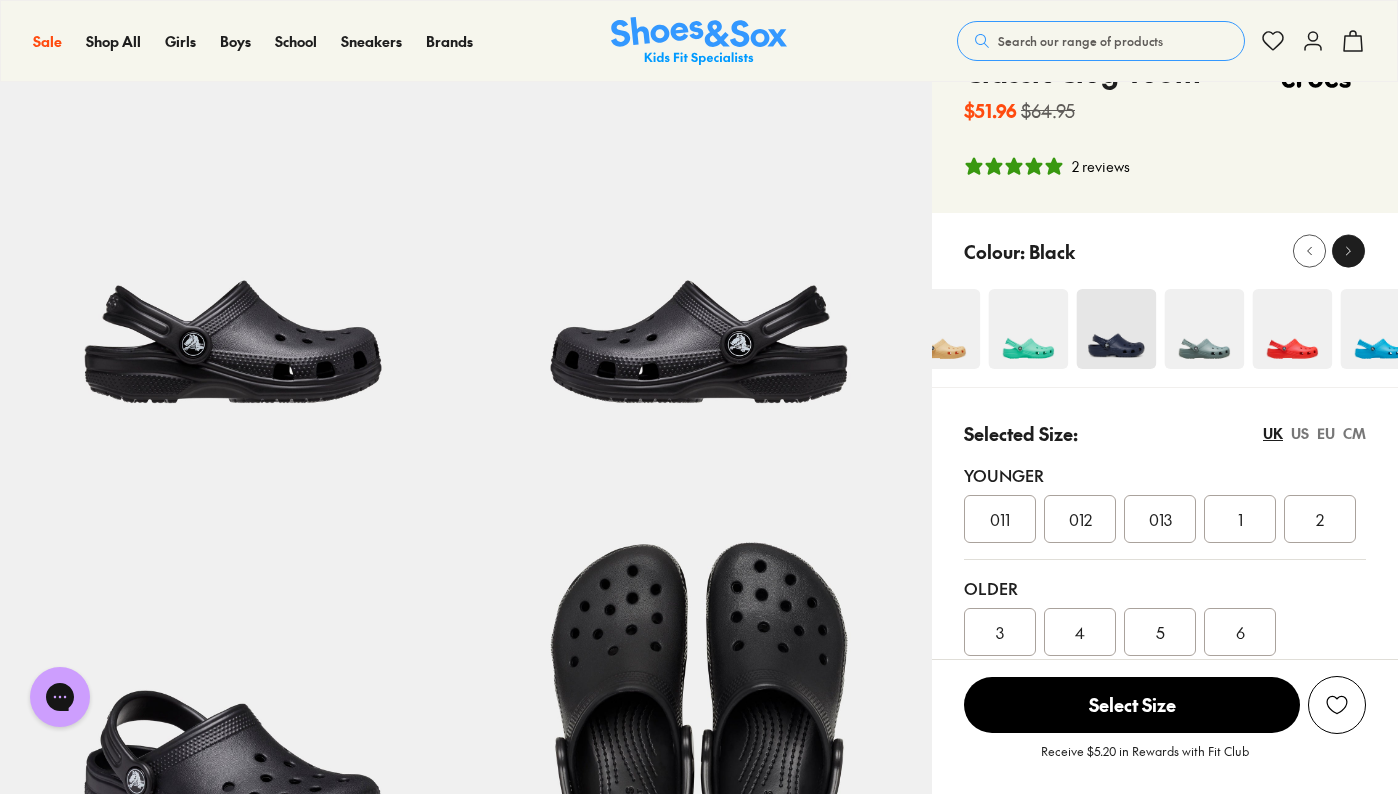 click at bounding box center (1348, 251) 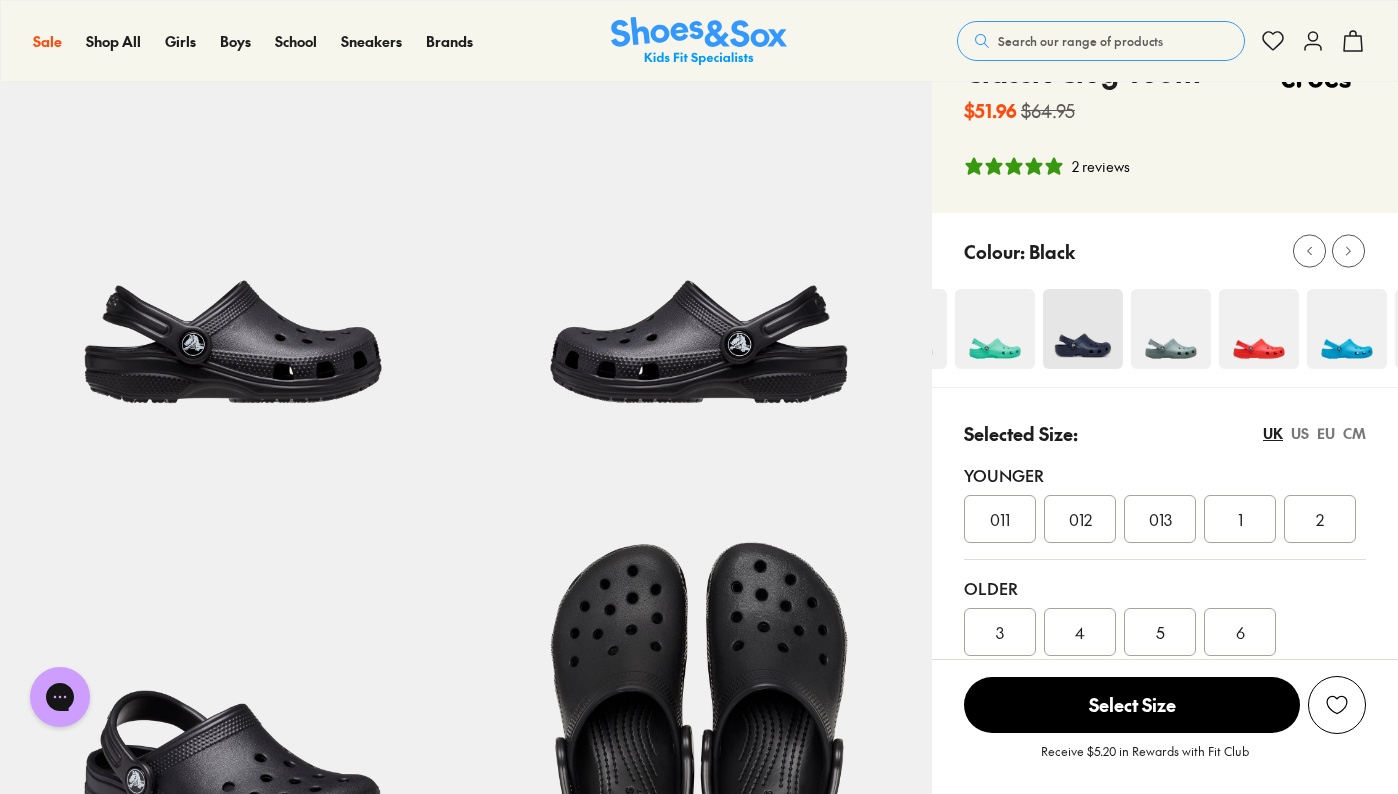 click at bounding box center [1083, 329] 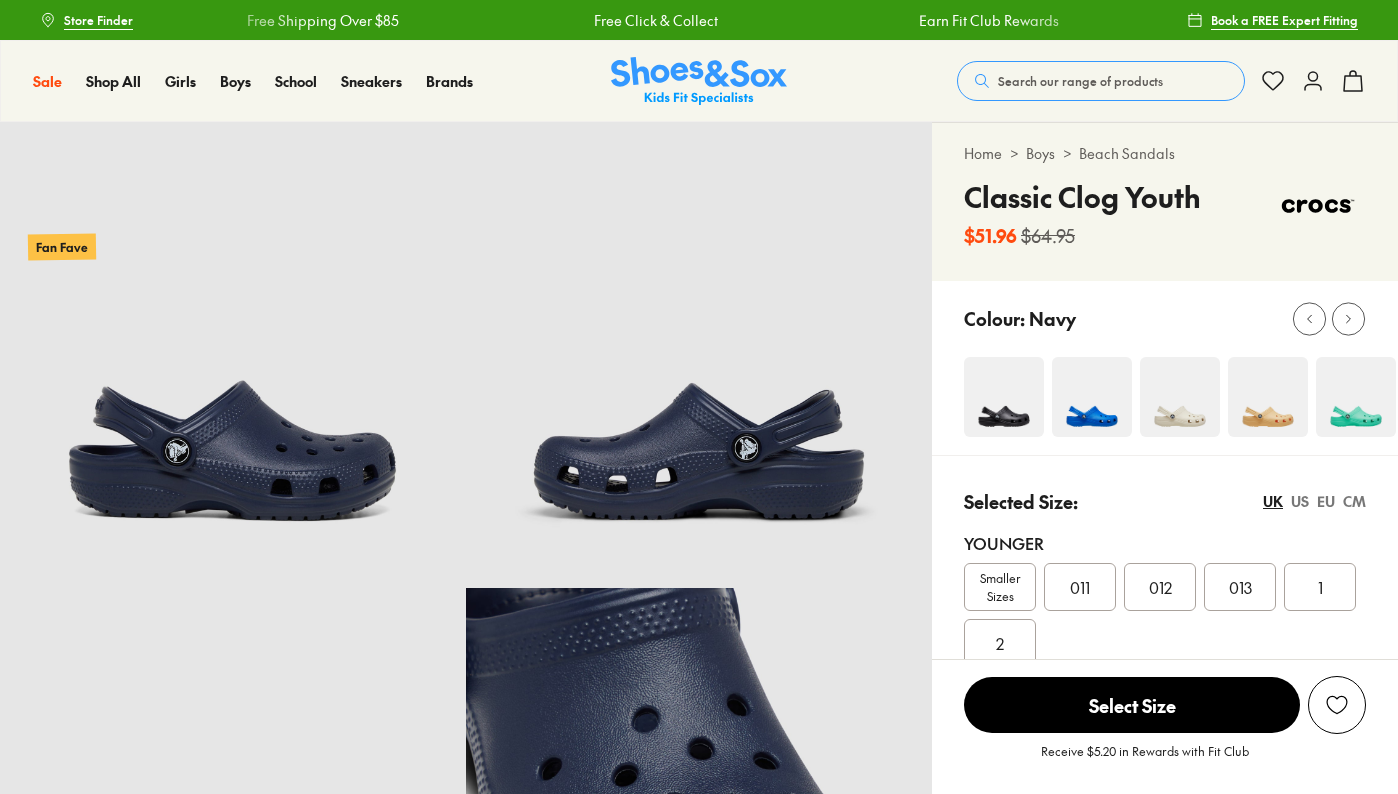 scroll, scrollTop: 0, scrollLeft: 0, axis: both 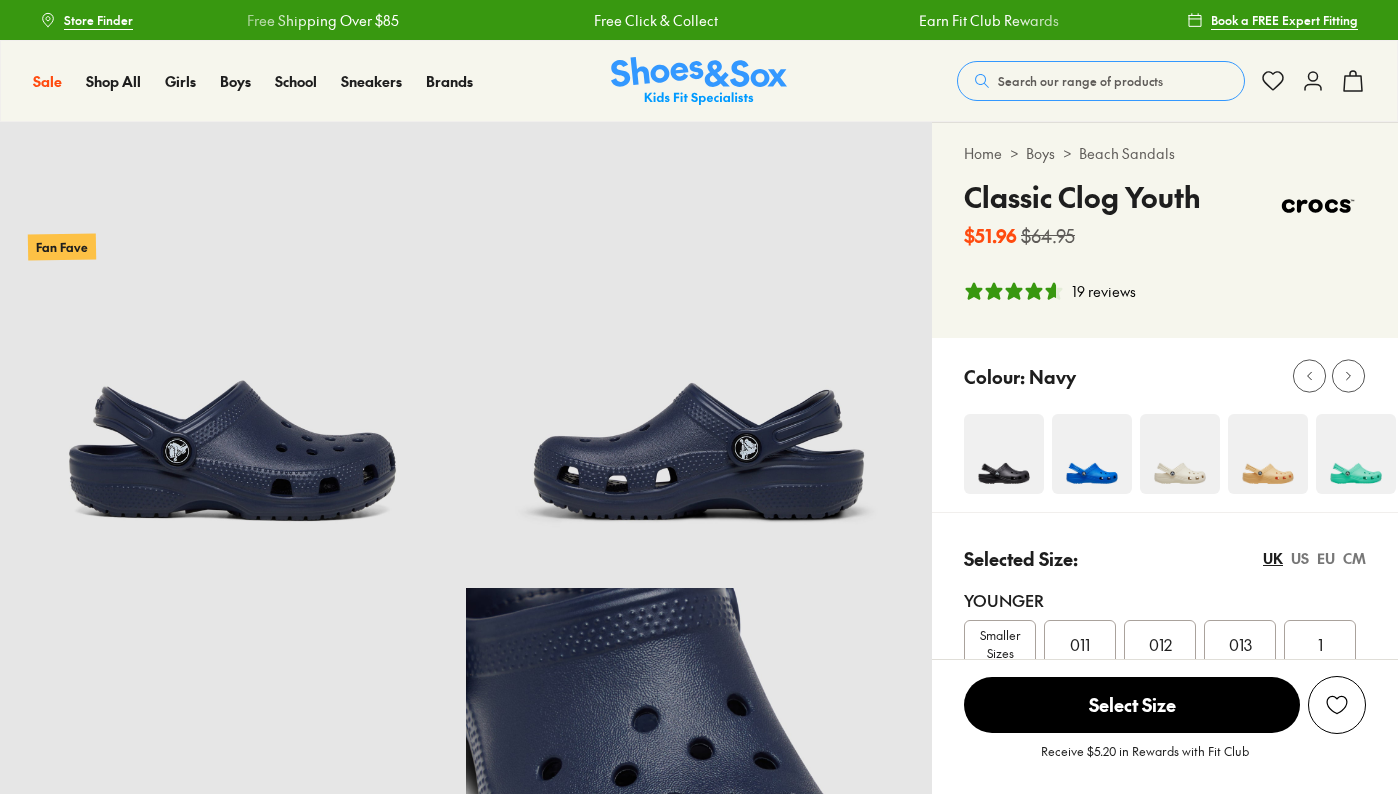 select on "*" 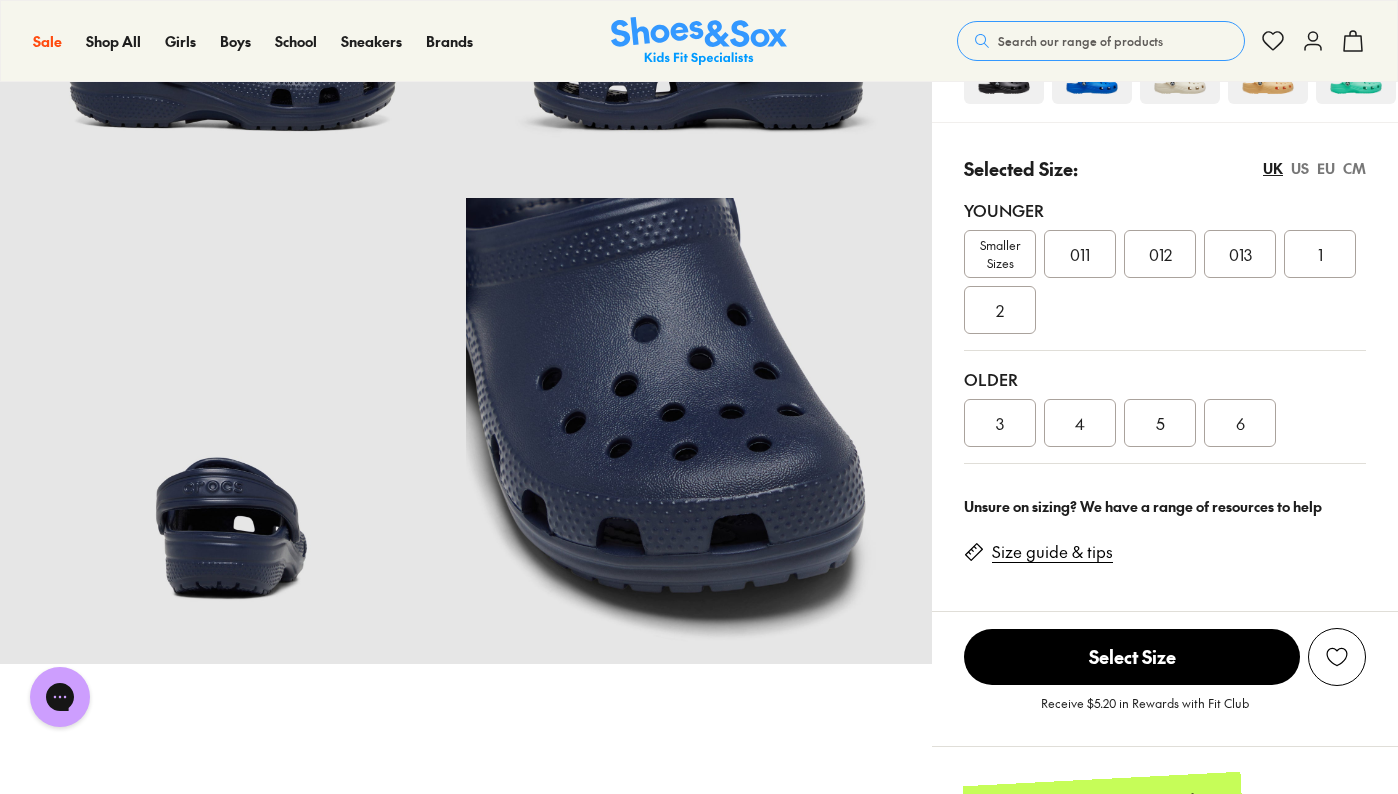 scroll, scrollTop: 394, scrollLeft: 0, axis: vertical 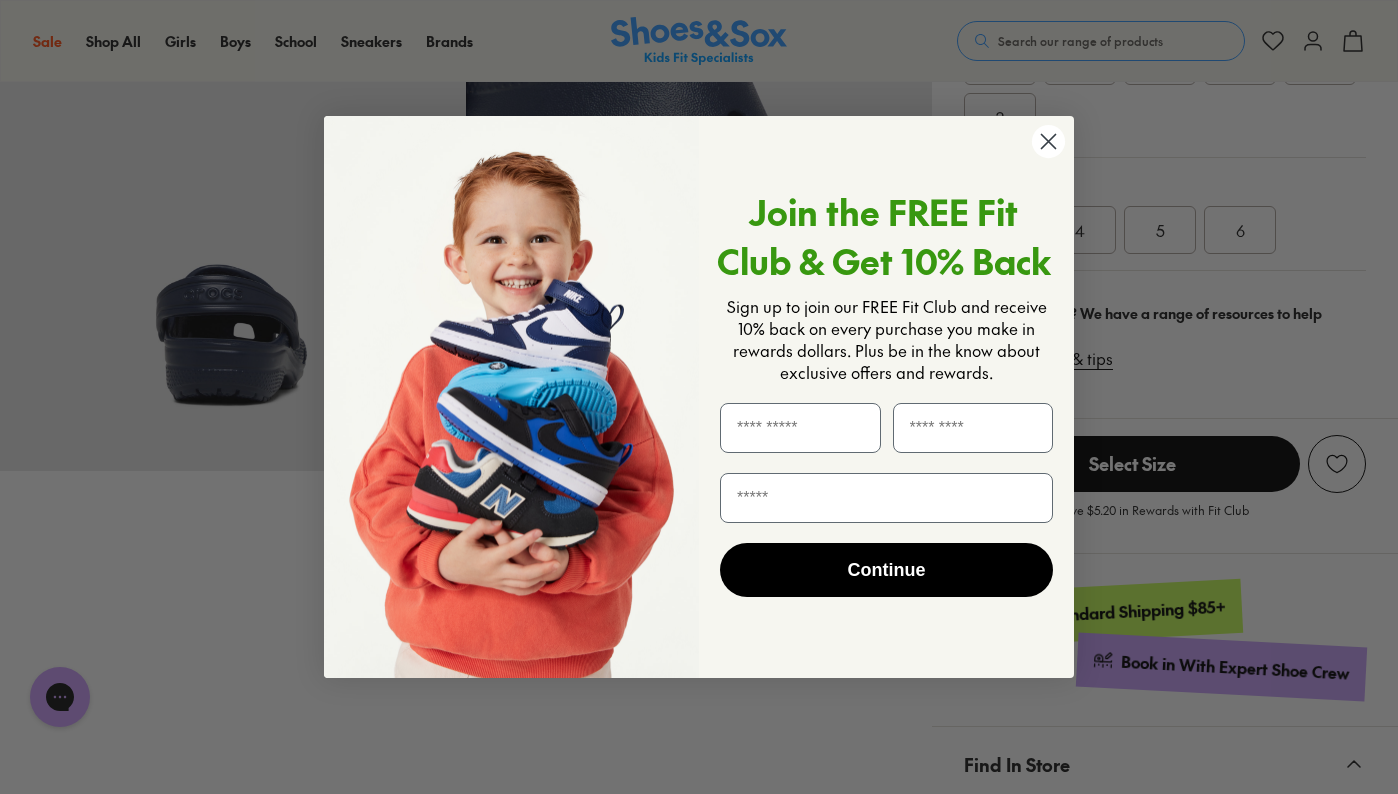 click 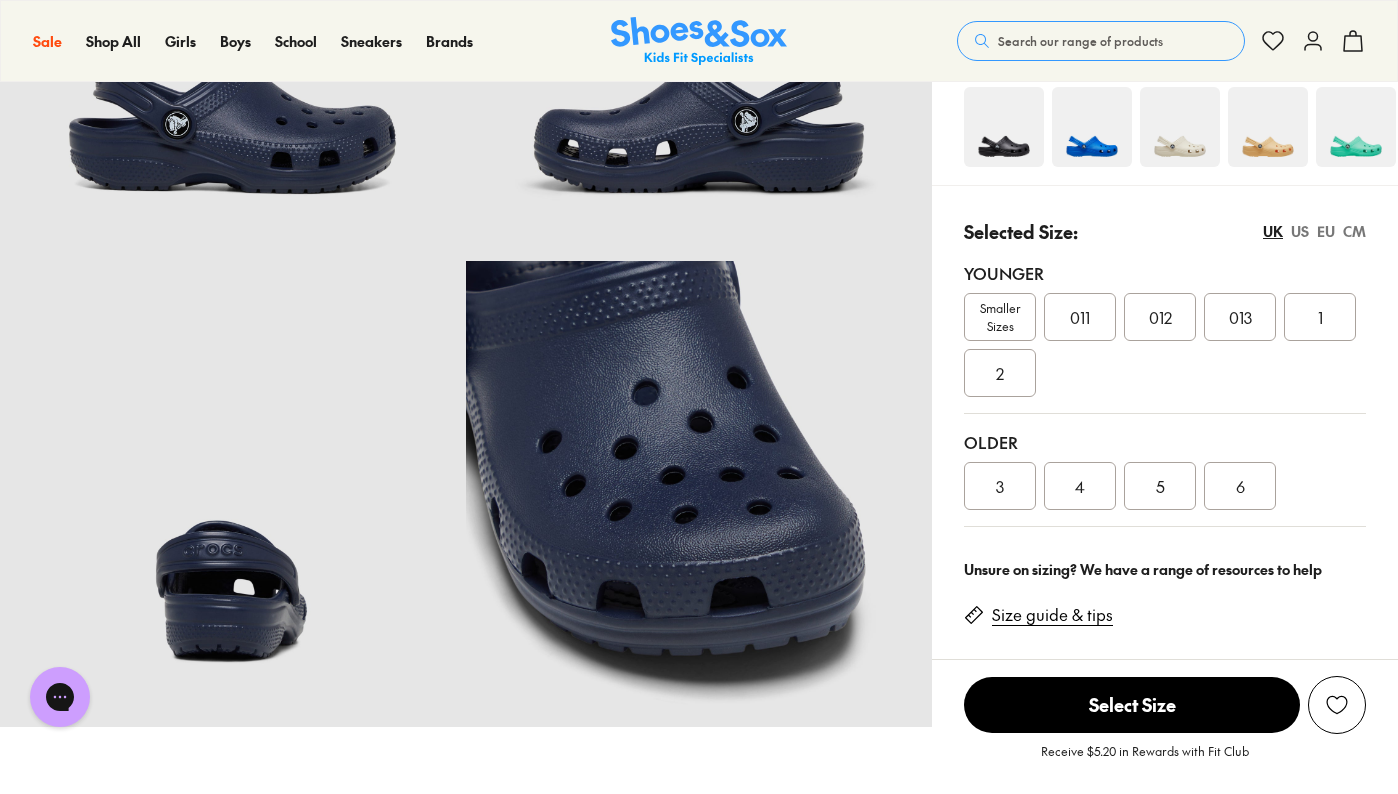 scroll, scrollTop: 322, scrollLeft: 0, axis: vertical 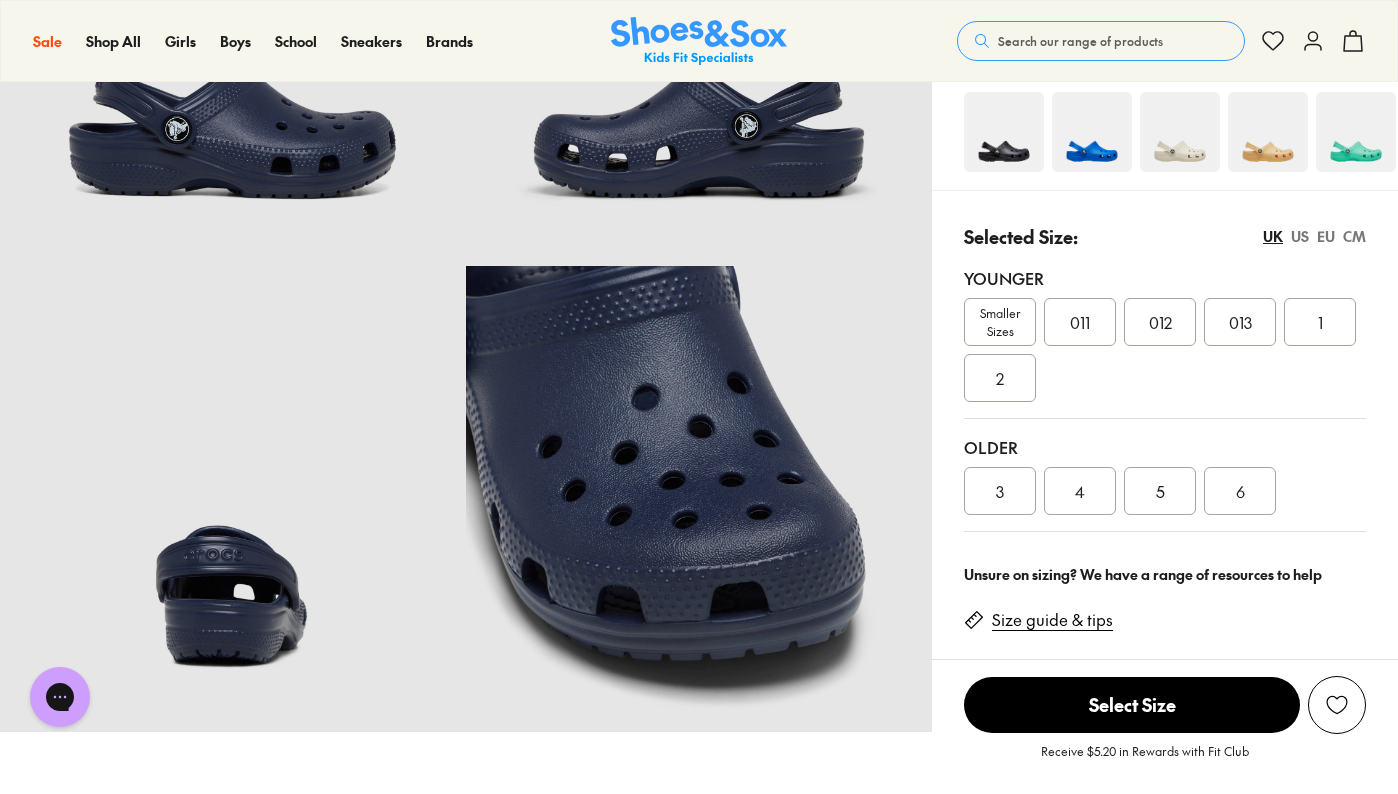 click on "013" at bounding box center [1240, 322] 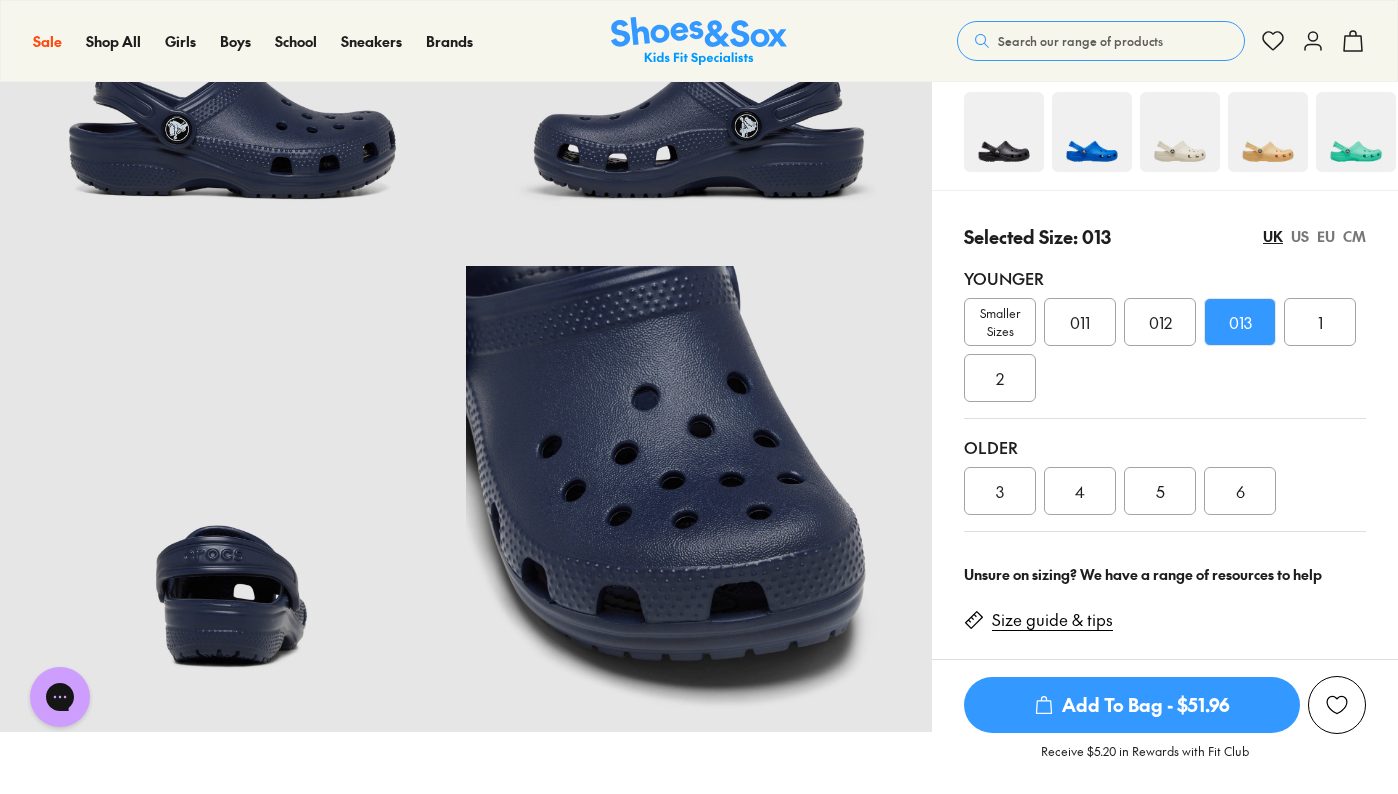 click on "Size guide & tips" at bounding box center (1052, 620) 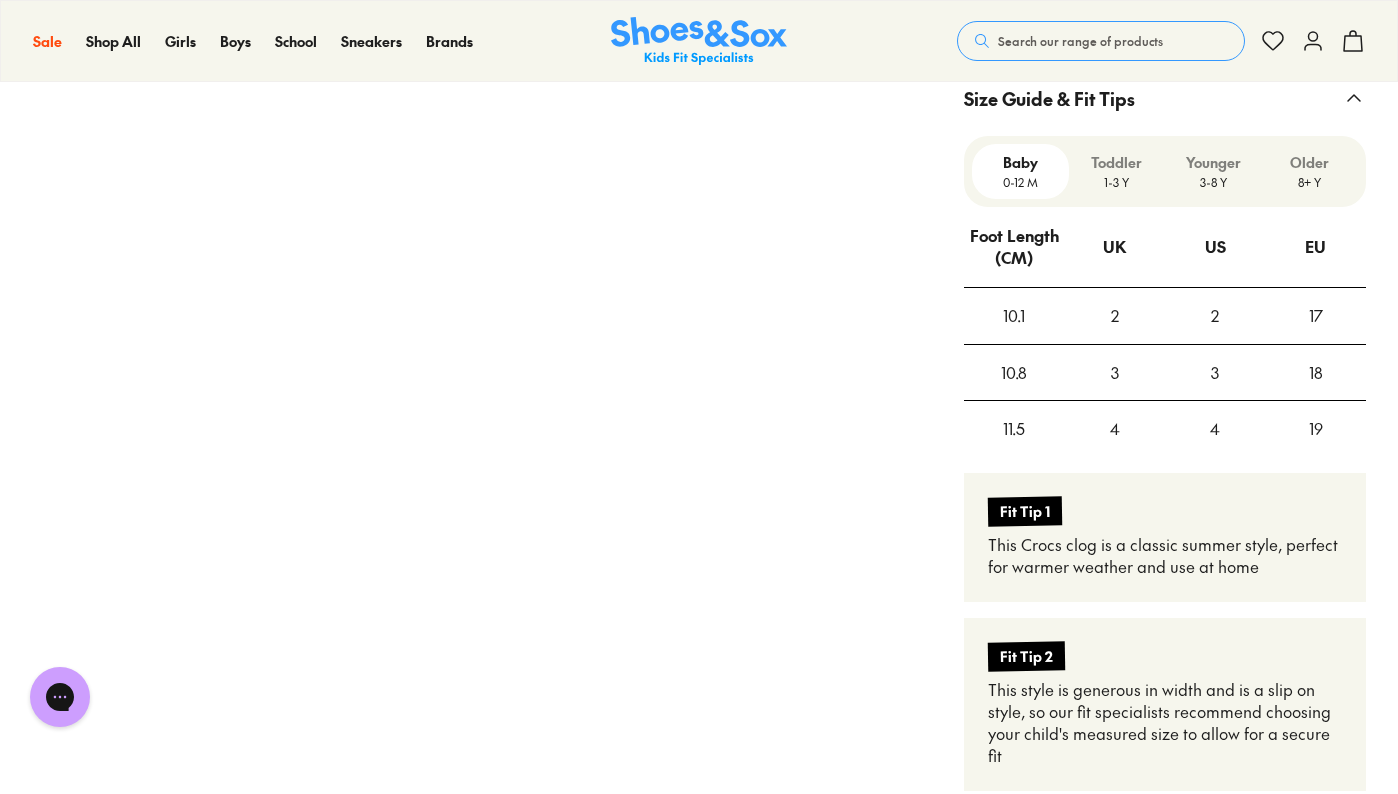 scroll, scrollTop: 1486, scrollLeft: 0, axis: vertical 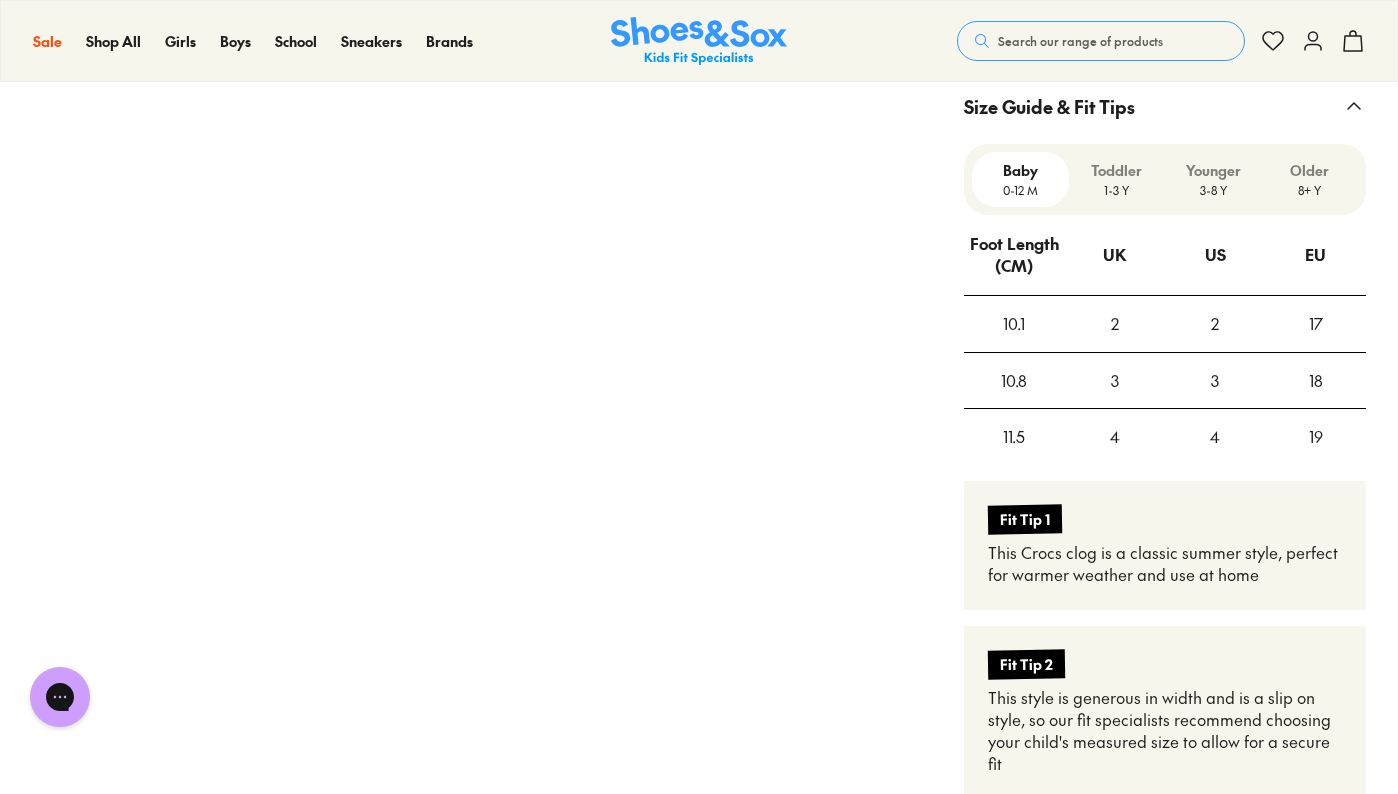 click on "3-8 Y" at bounding box center (1213, 190) 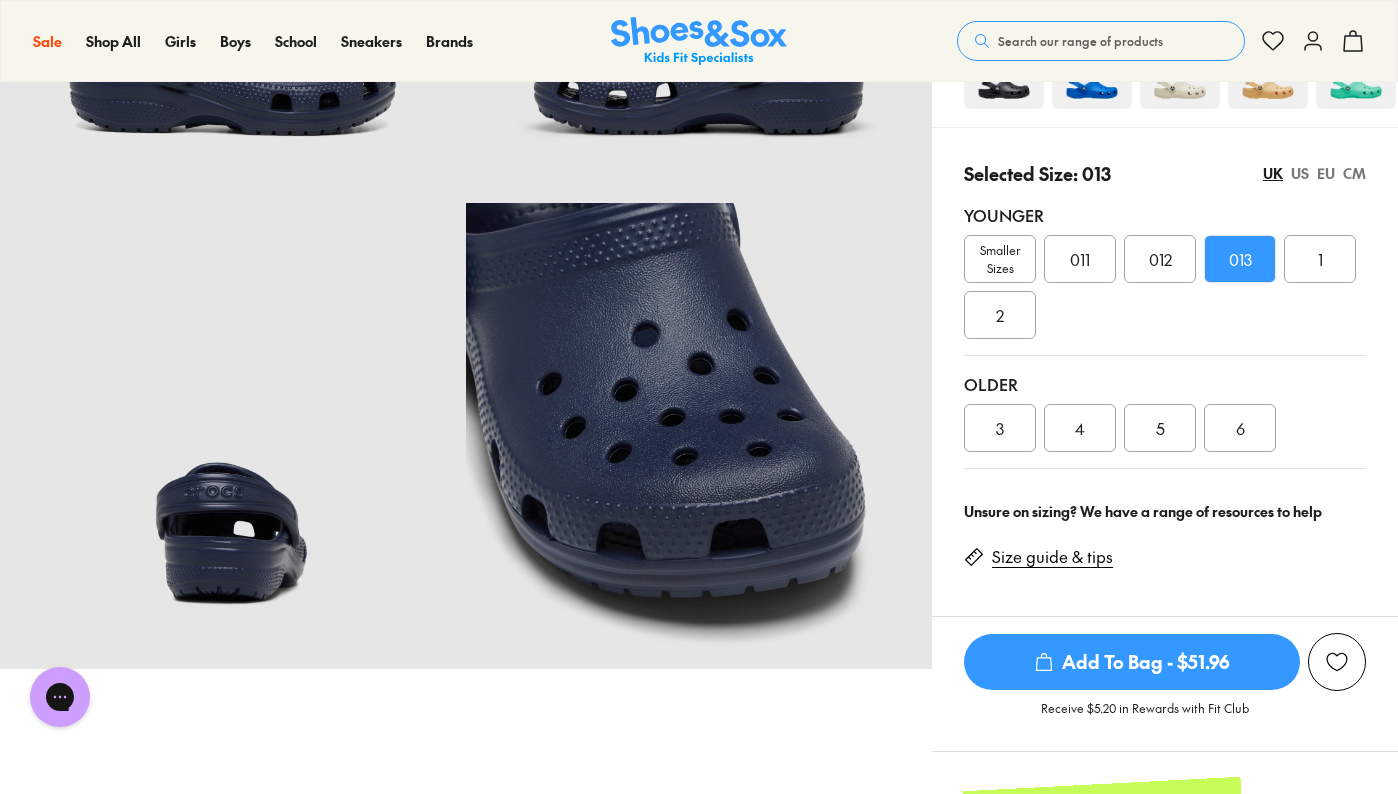 scroll, scrollTop: 385, scrollLeft: 0, axis: vertical 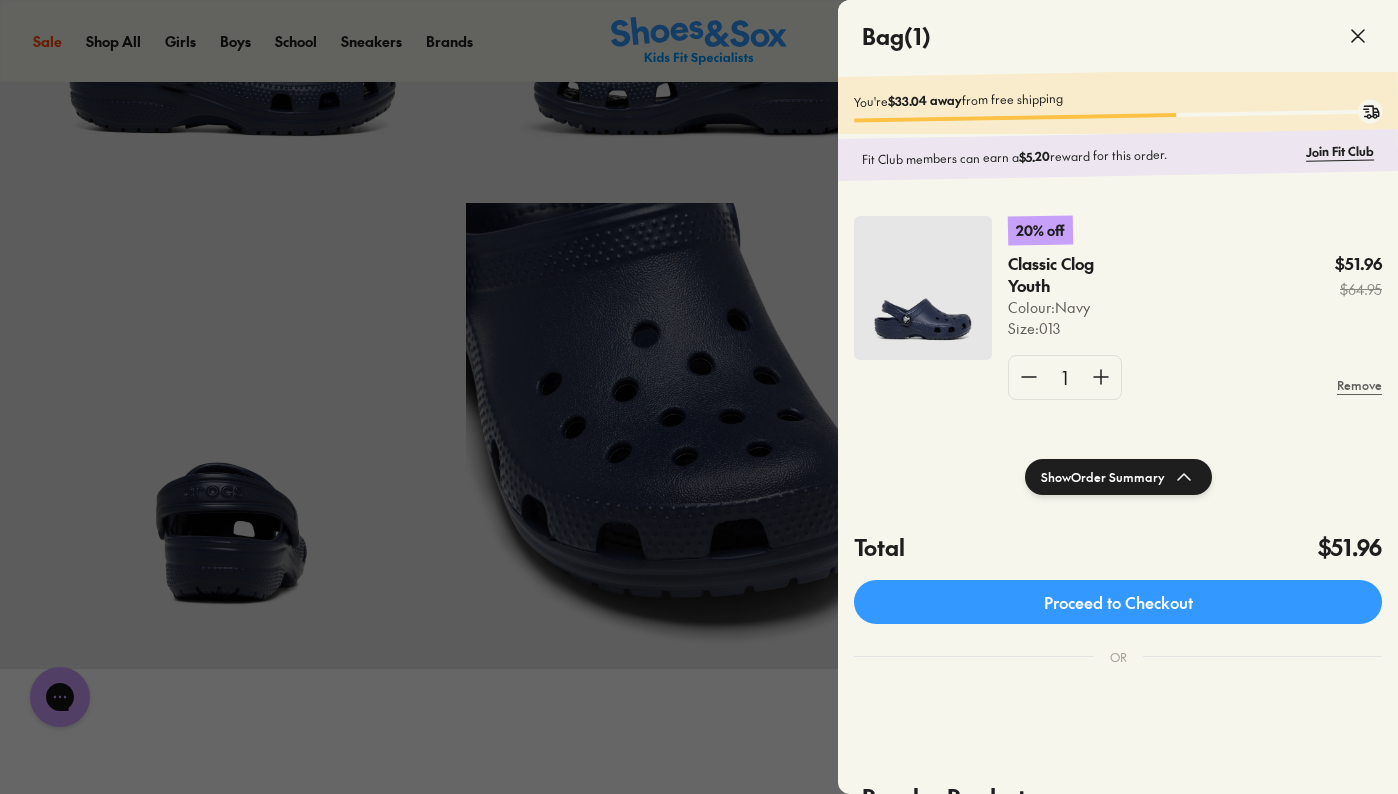click 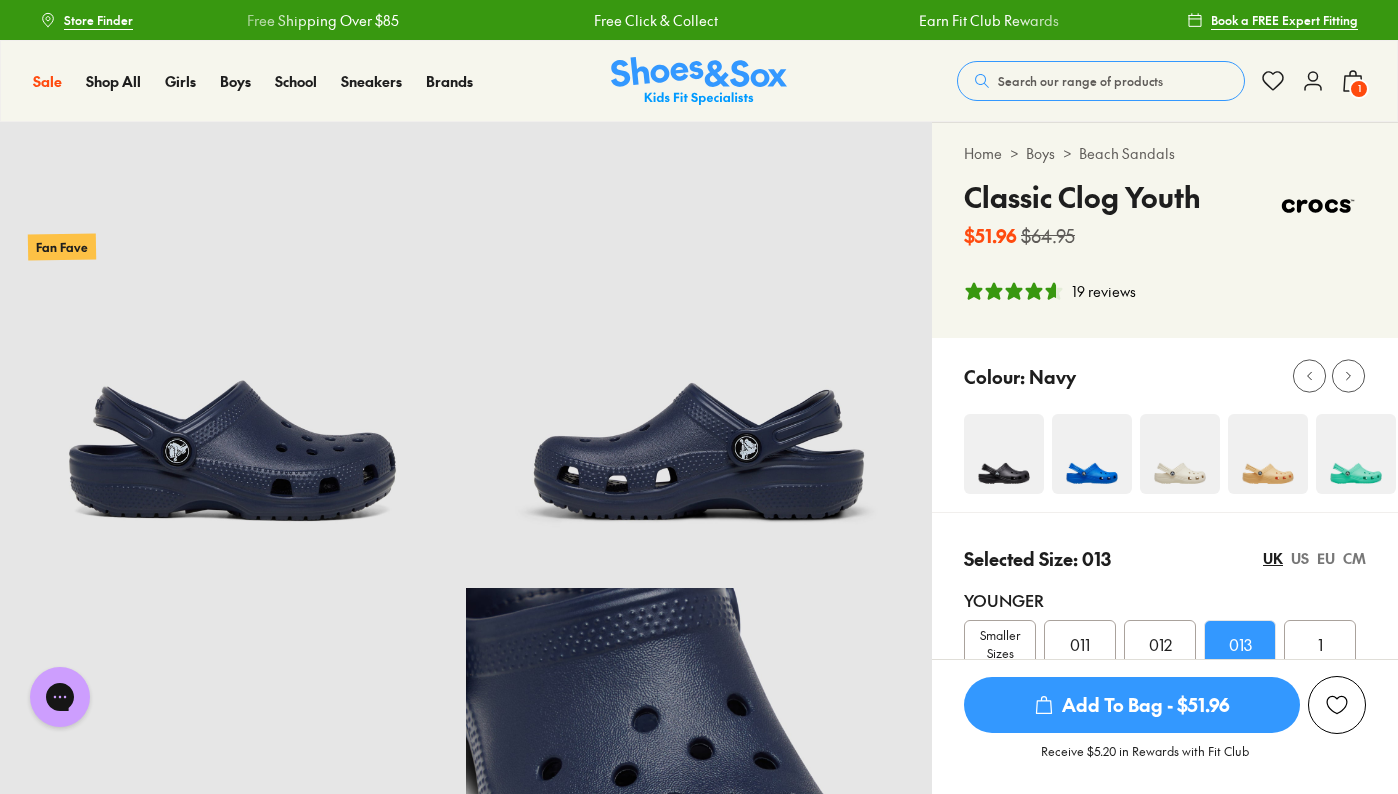 scroll, scrollTop: 0, scrollLeft: 0, axis: both 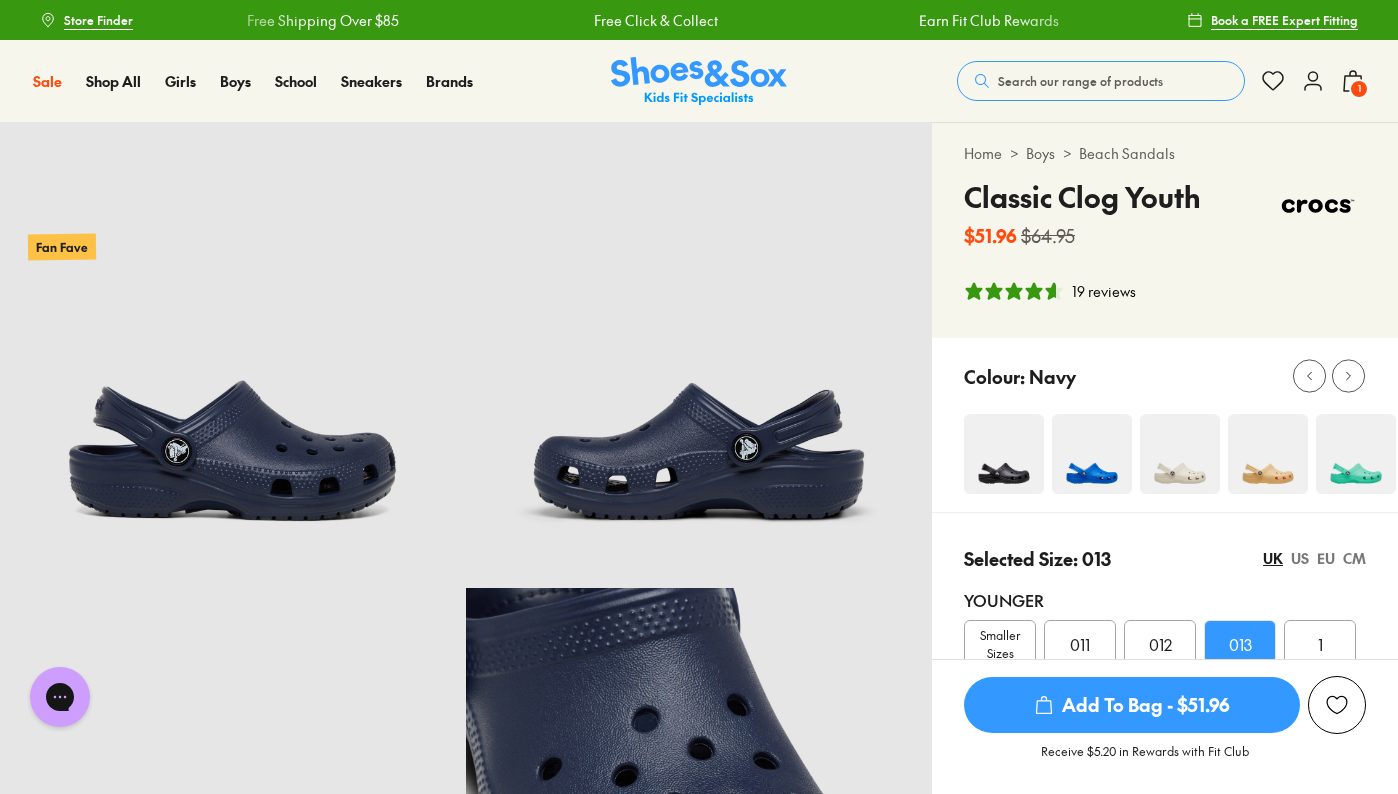 click on "Search our range of products" at bounding box center [1080, 81] 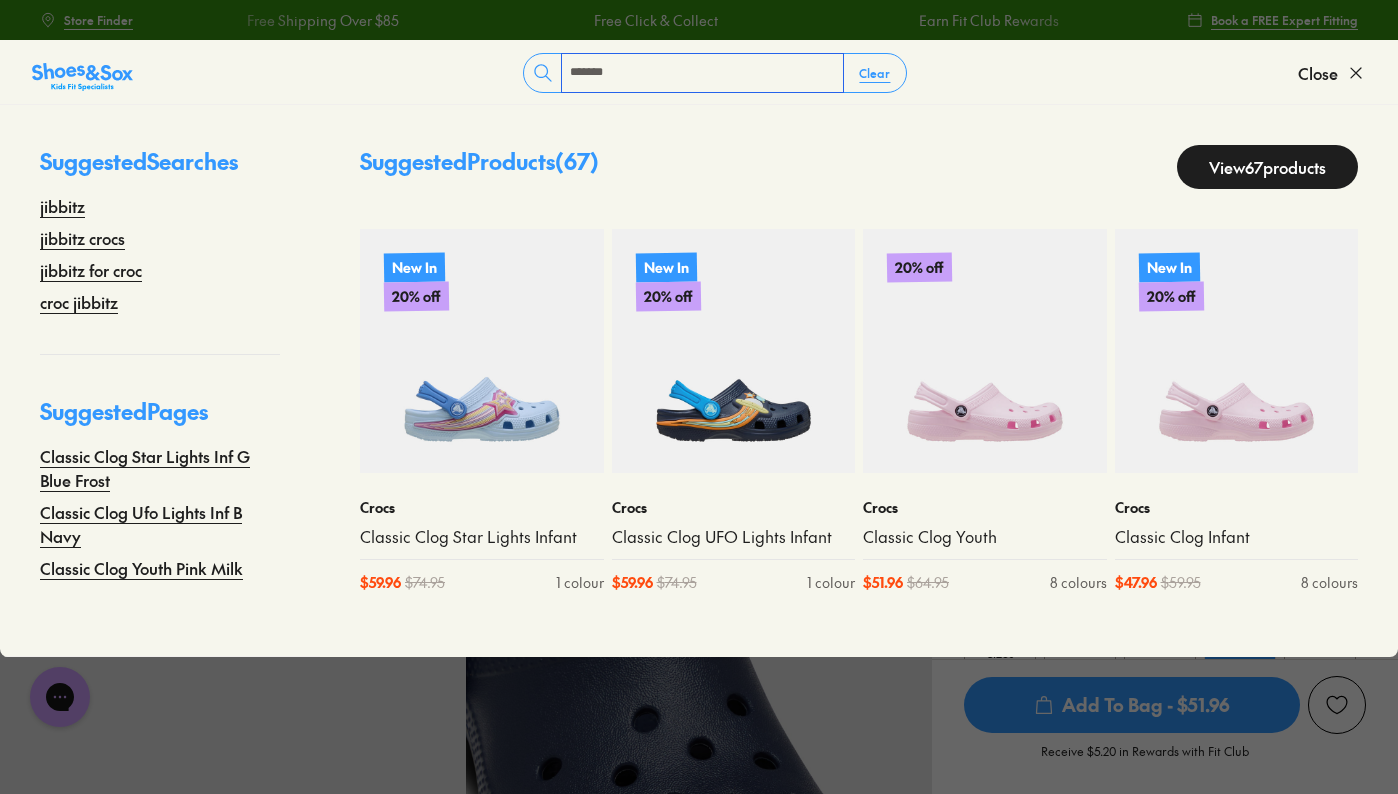type on "*******" 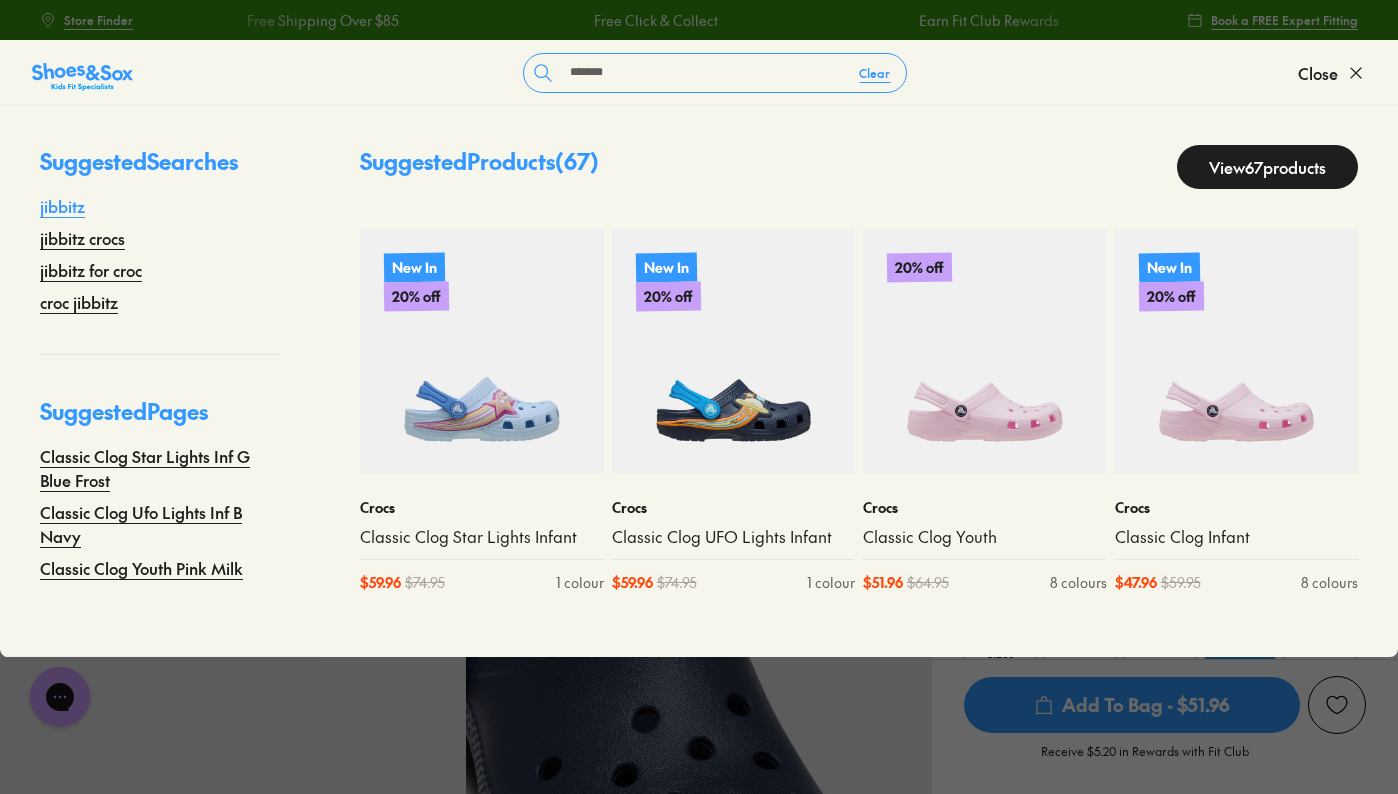 drag, startPoint x: 1036, startPoint y: 82, endPoint x: 70, endPoint y: 212, distance: 974.7082 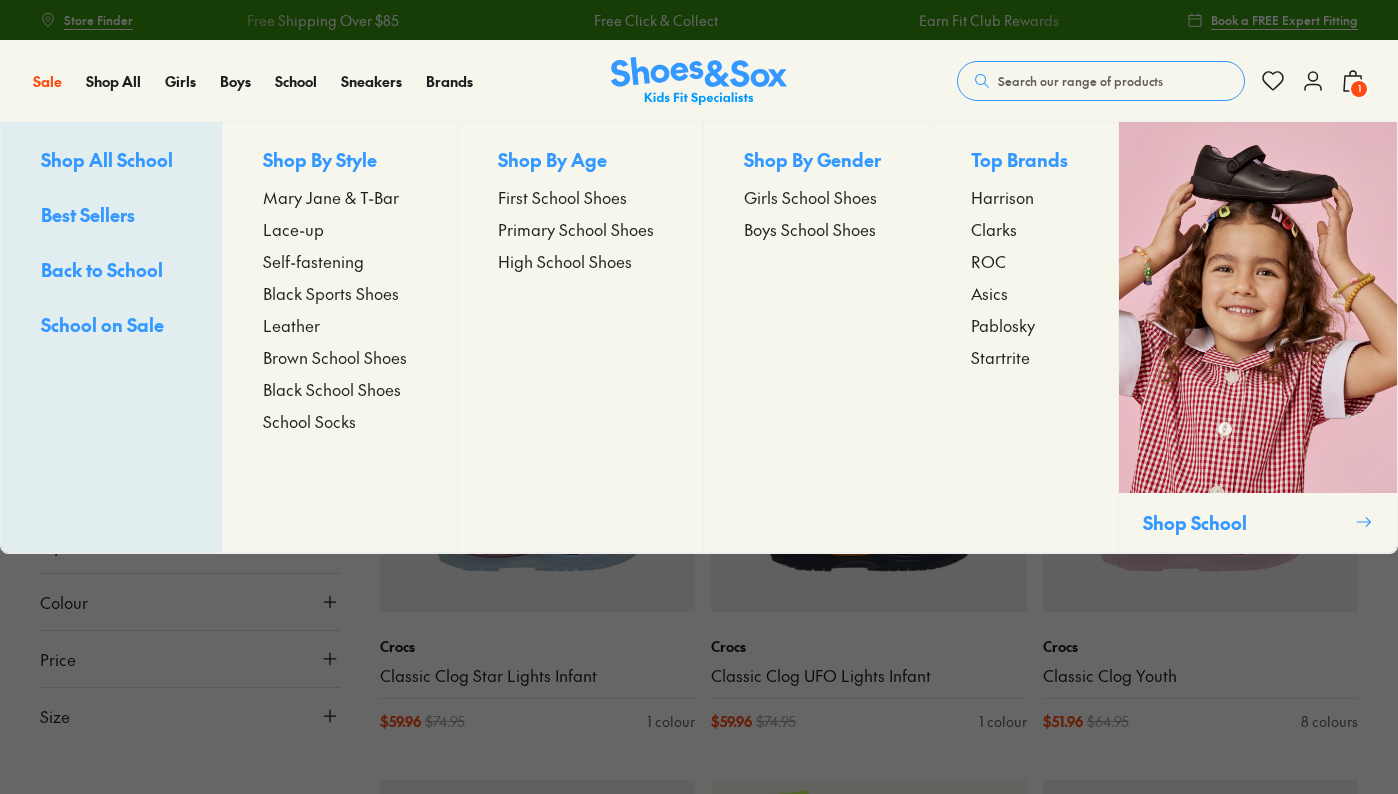 scroll, scrollTop: 284, scrollLeft: 1, axis: both 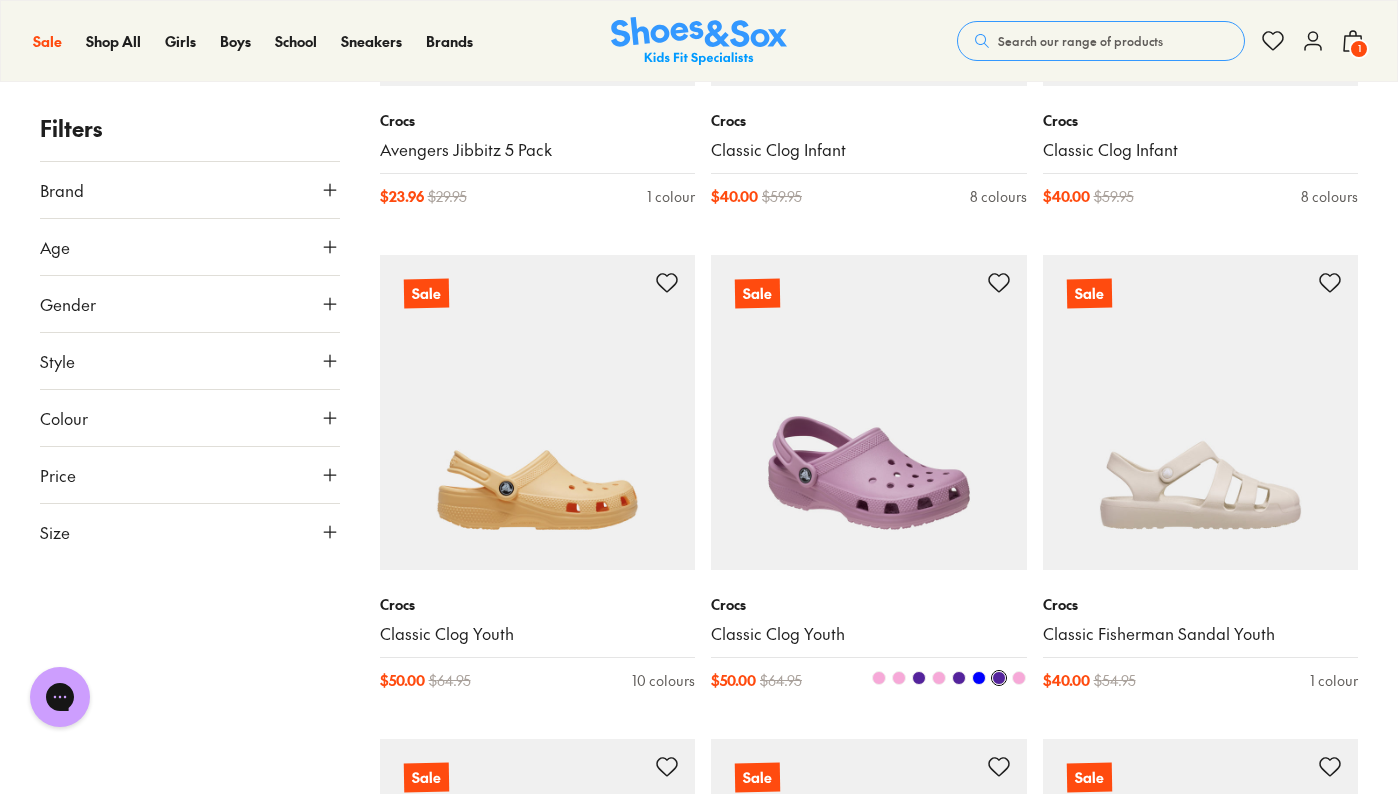click at bounding box center (869, 413) 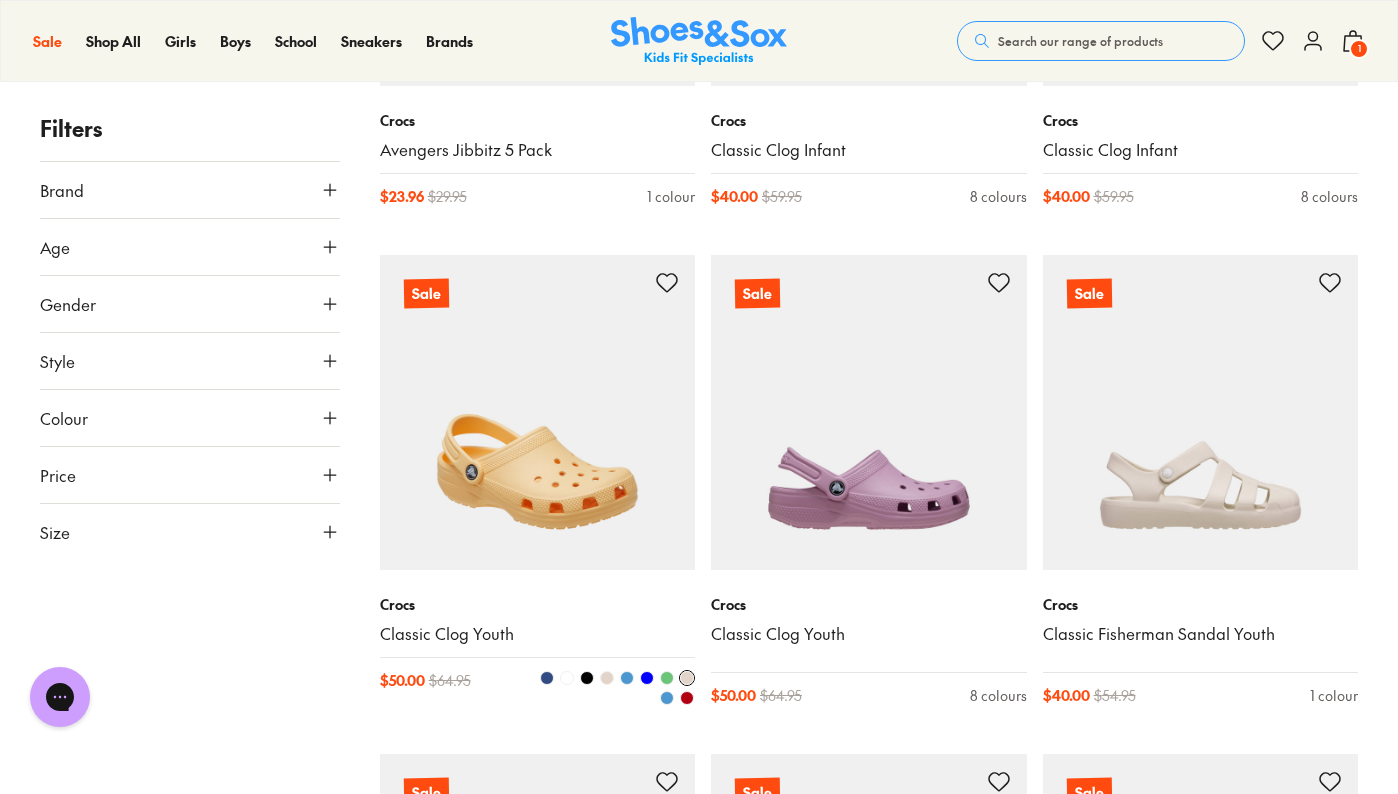 type on "****" 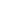 scroll, scrollTop: 0, scrollLeft: 0, axis: both 